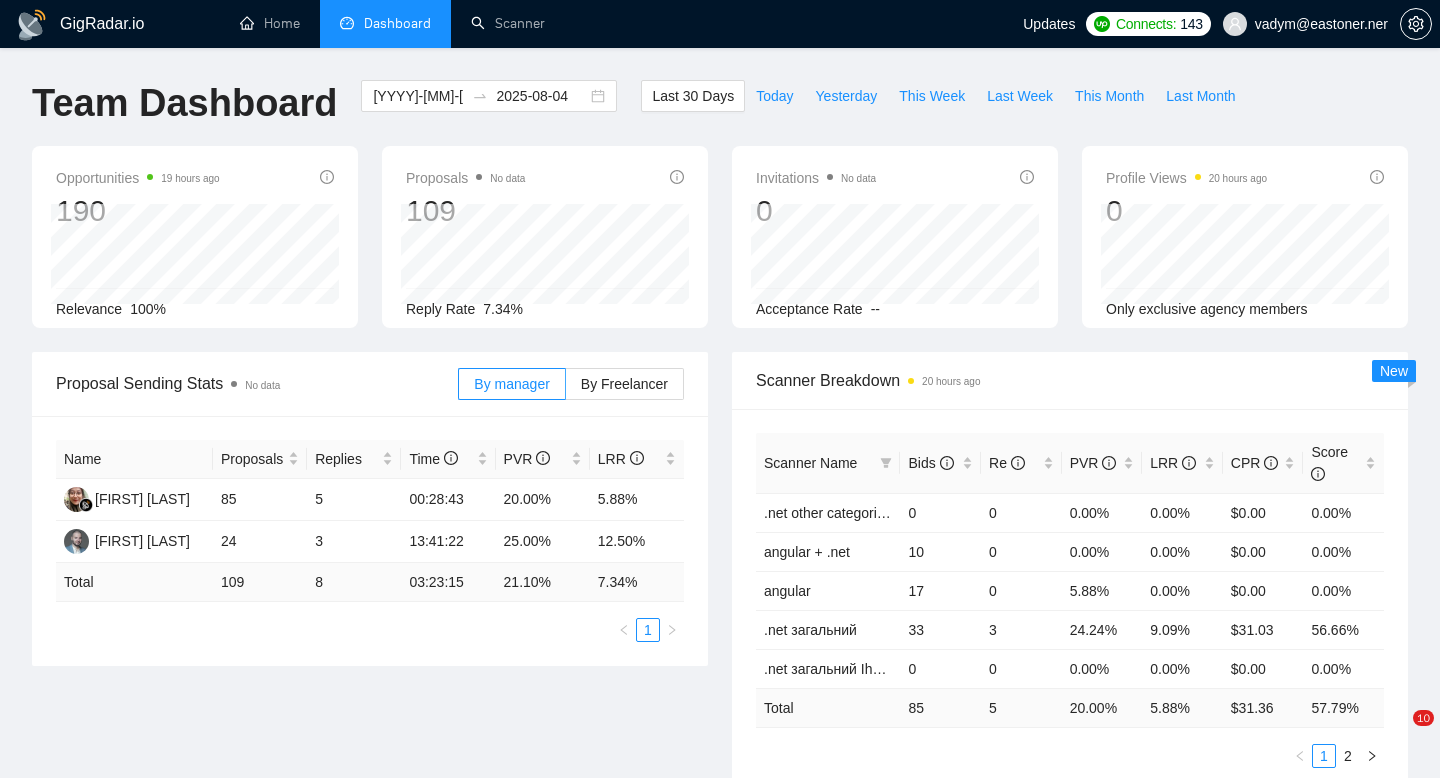 scroll, scrollTop: 0, scrollLeft: 0, axis: both 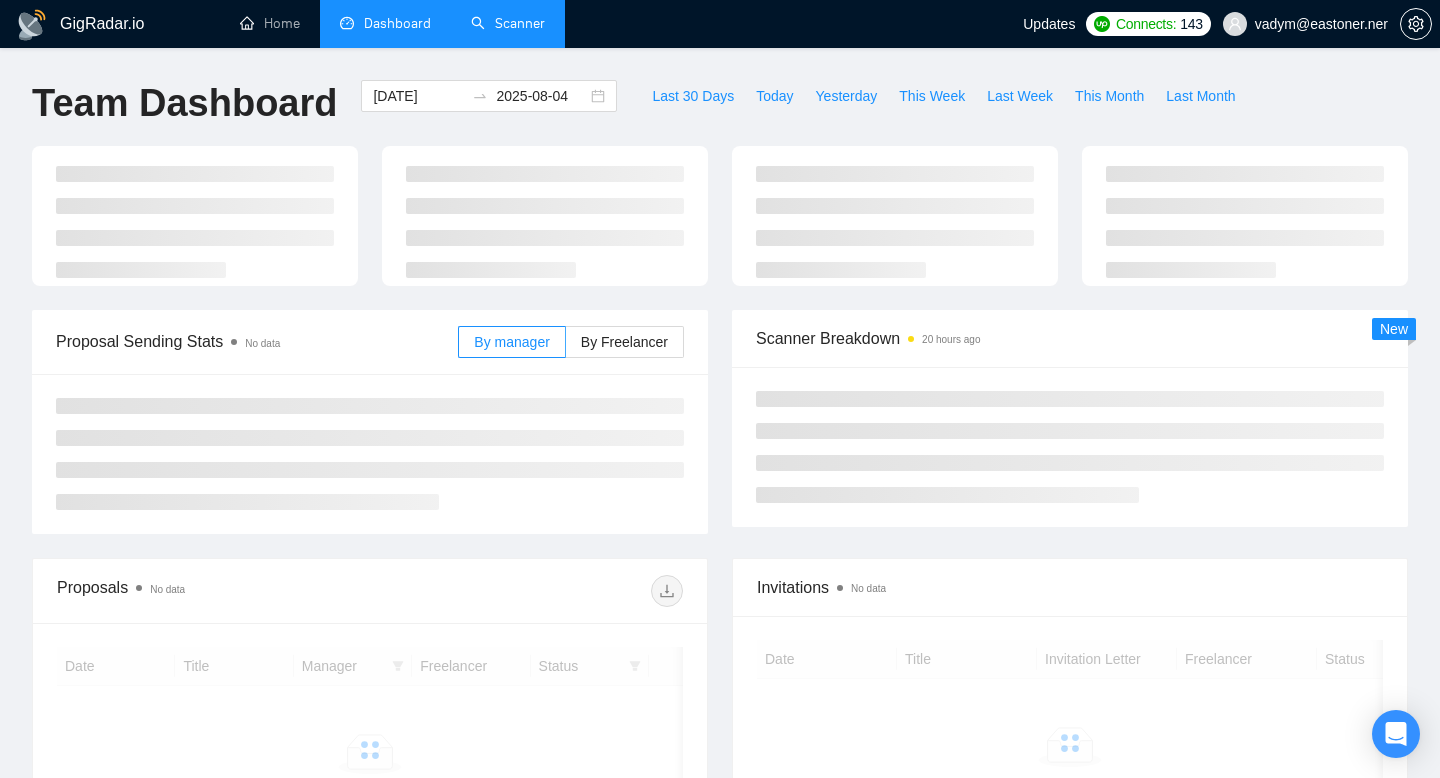 click on "Scanner" at bounding box center [508, 23] 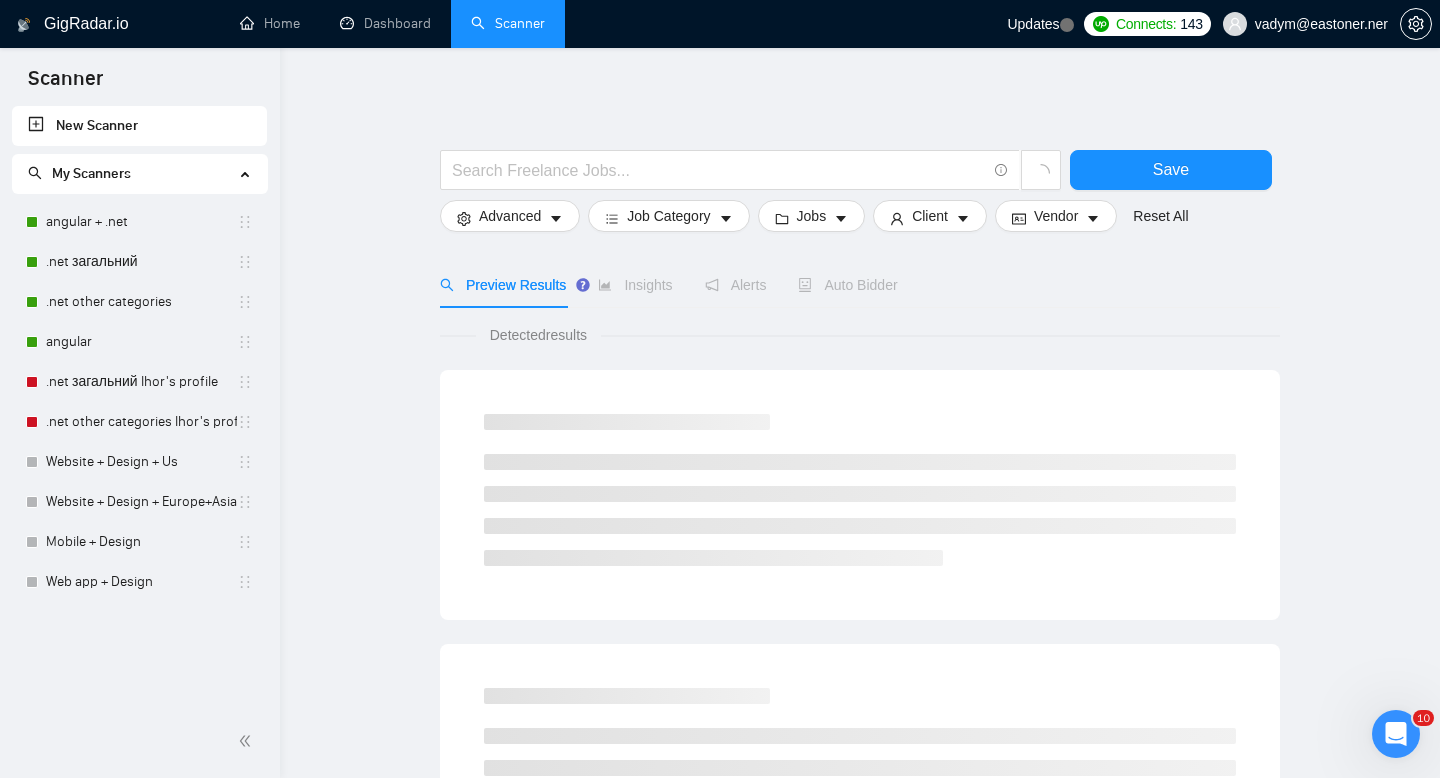 scroll, scrollTop: 0, scrollLeft: 0, axis: both 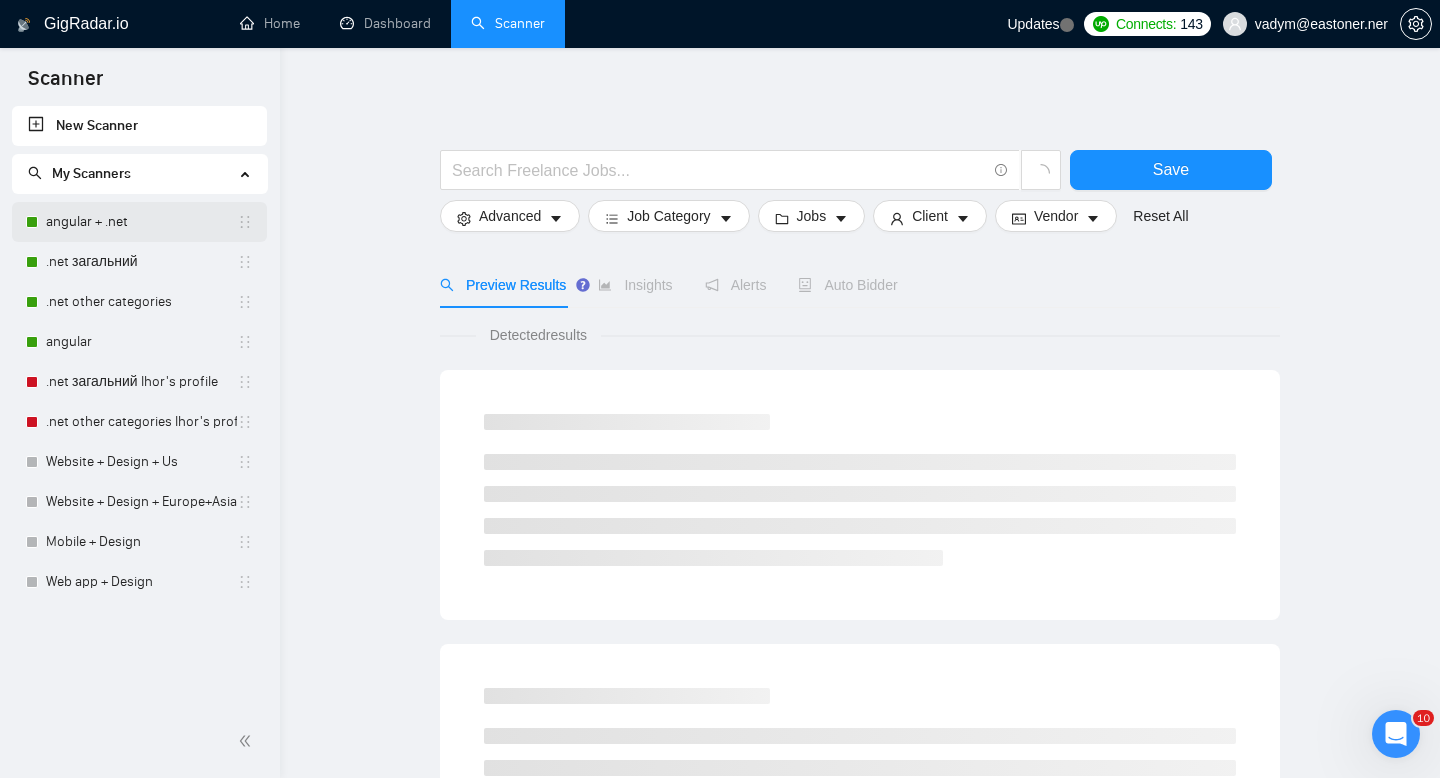 click on "angular + .net" at bounding box center (141, 222) 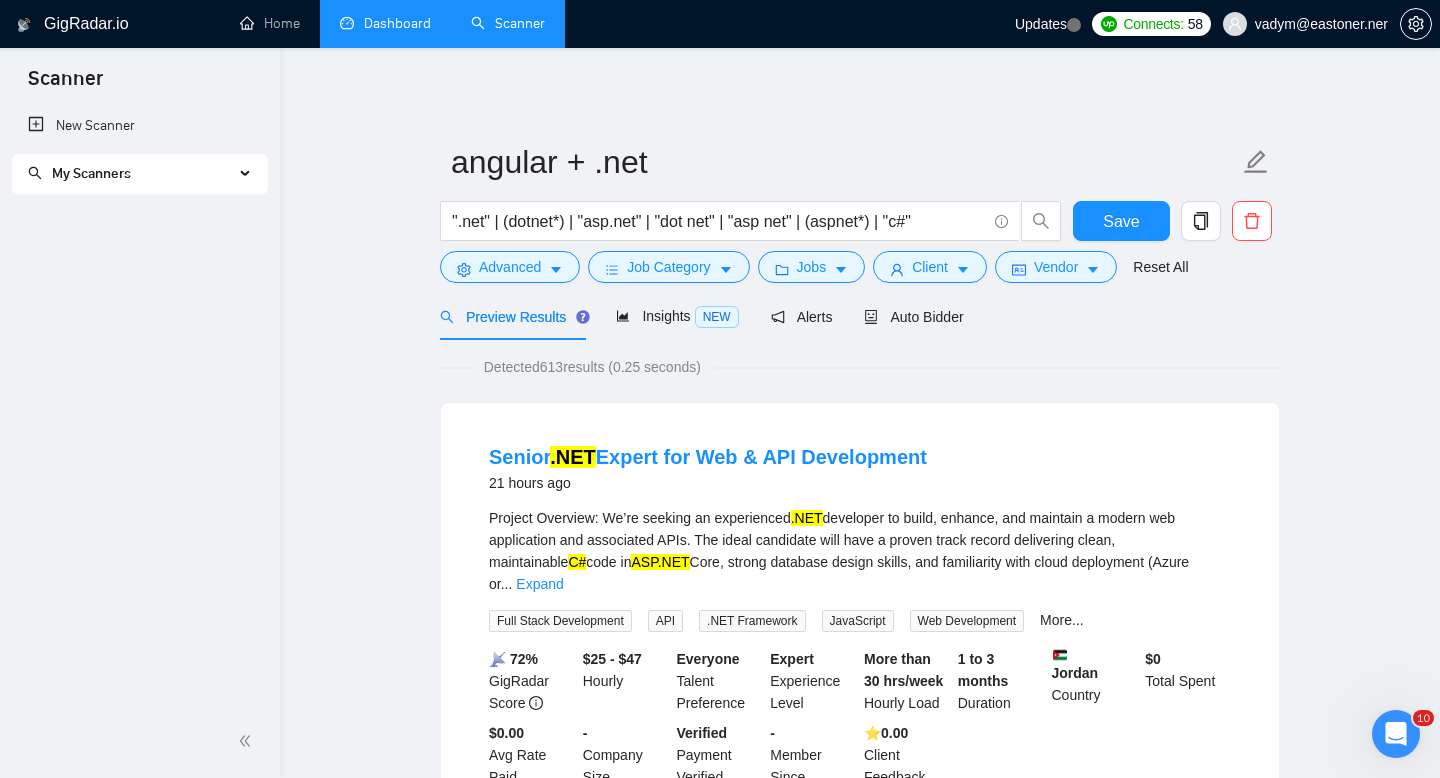 click on "Dashboard" at bounding box center (385, 23) 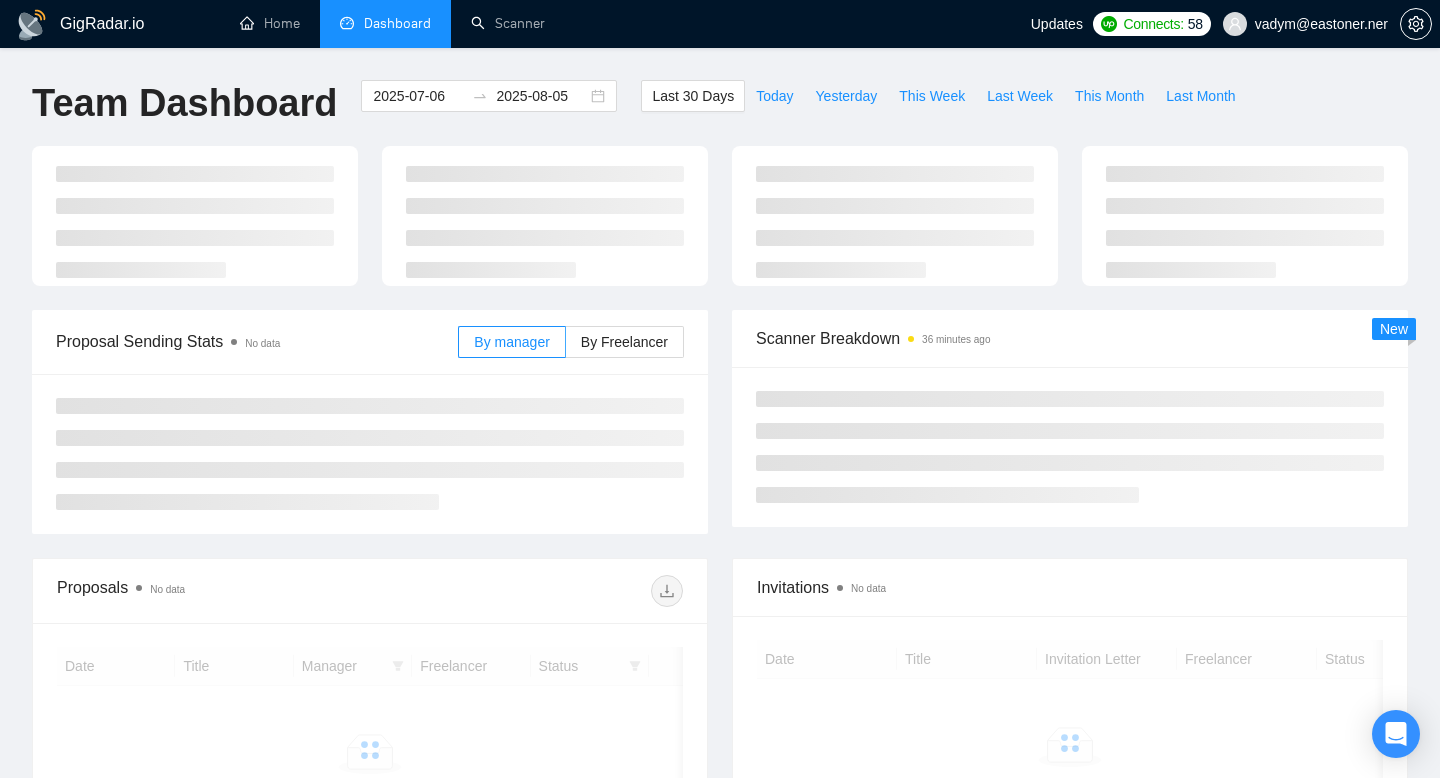 scroll, scrollTop: 0, scrollLeft: 0, axis: both 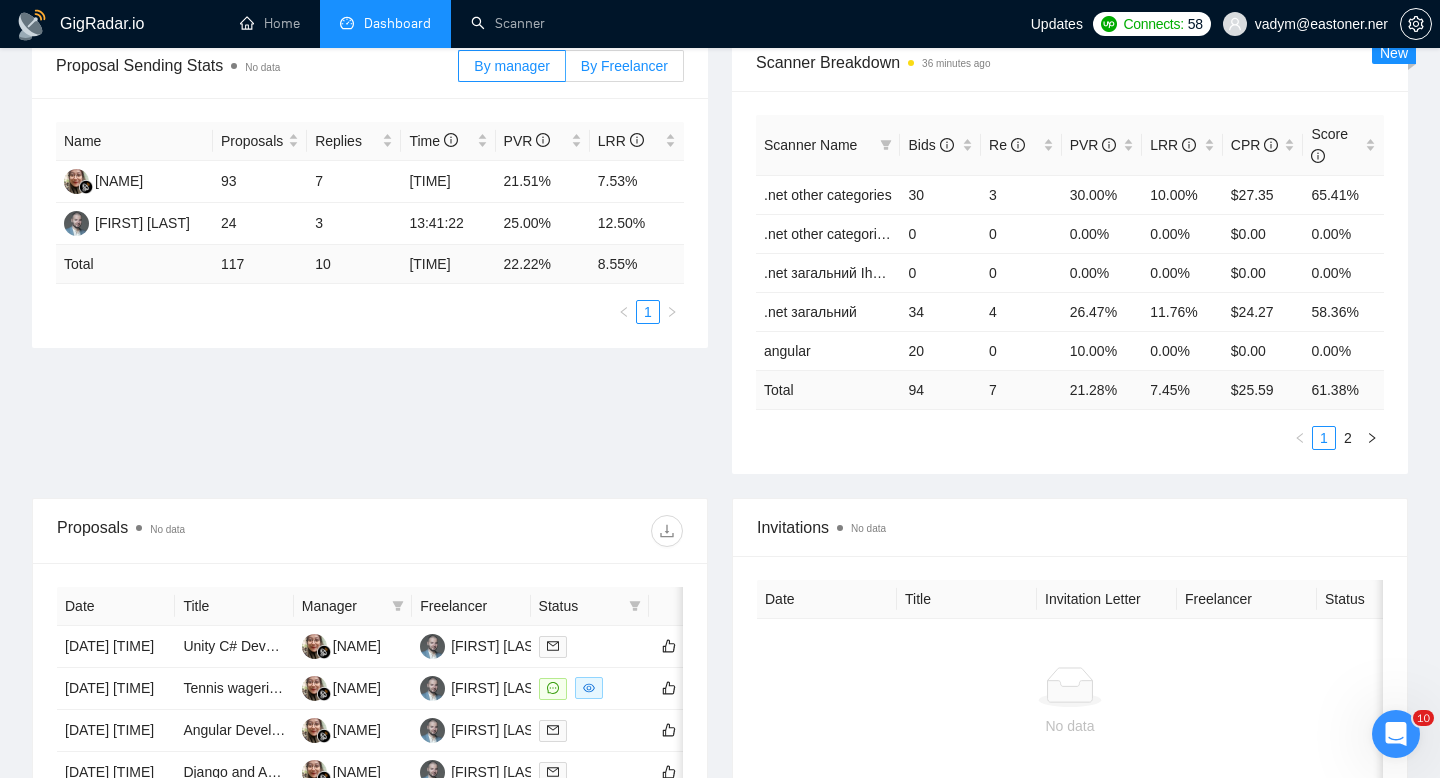 click on "By Freelancer" at bounding box center (624, 66) 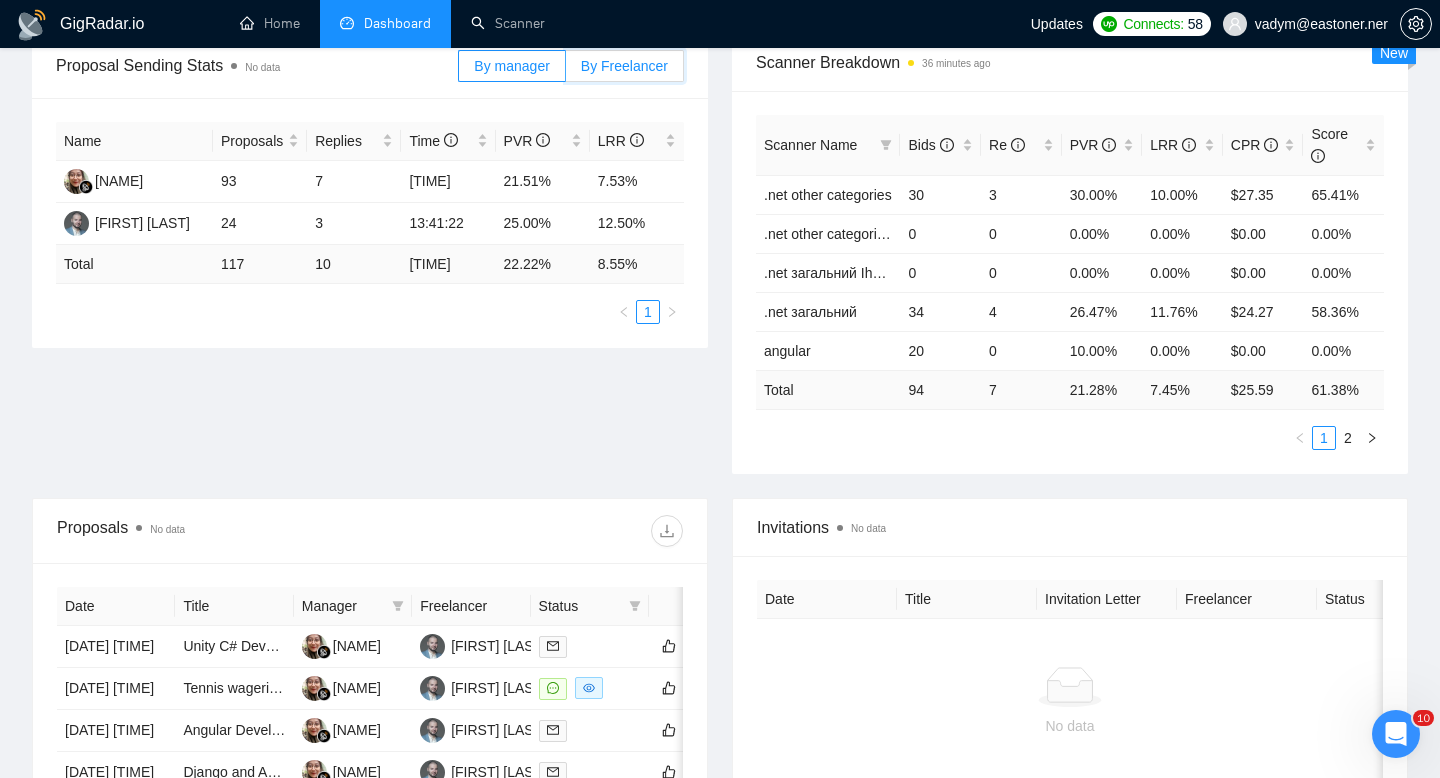click on "By Freelancer" at bounding box center [566, 71] 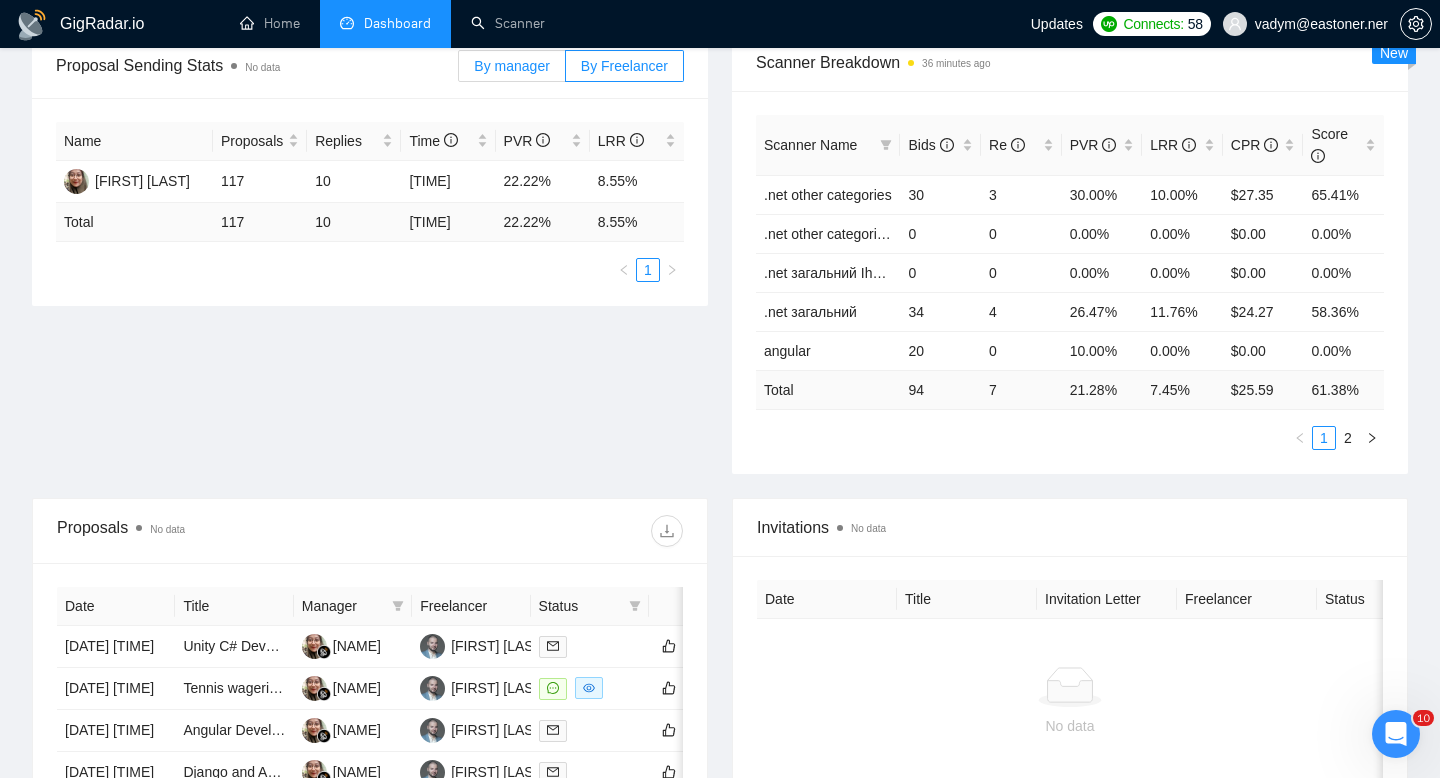click on "By manager" at bounding box center (511, 66) 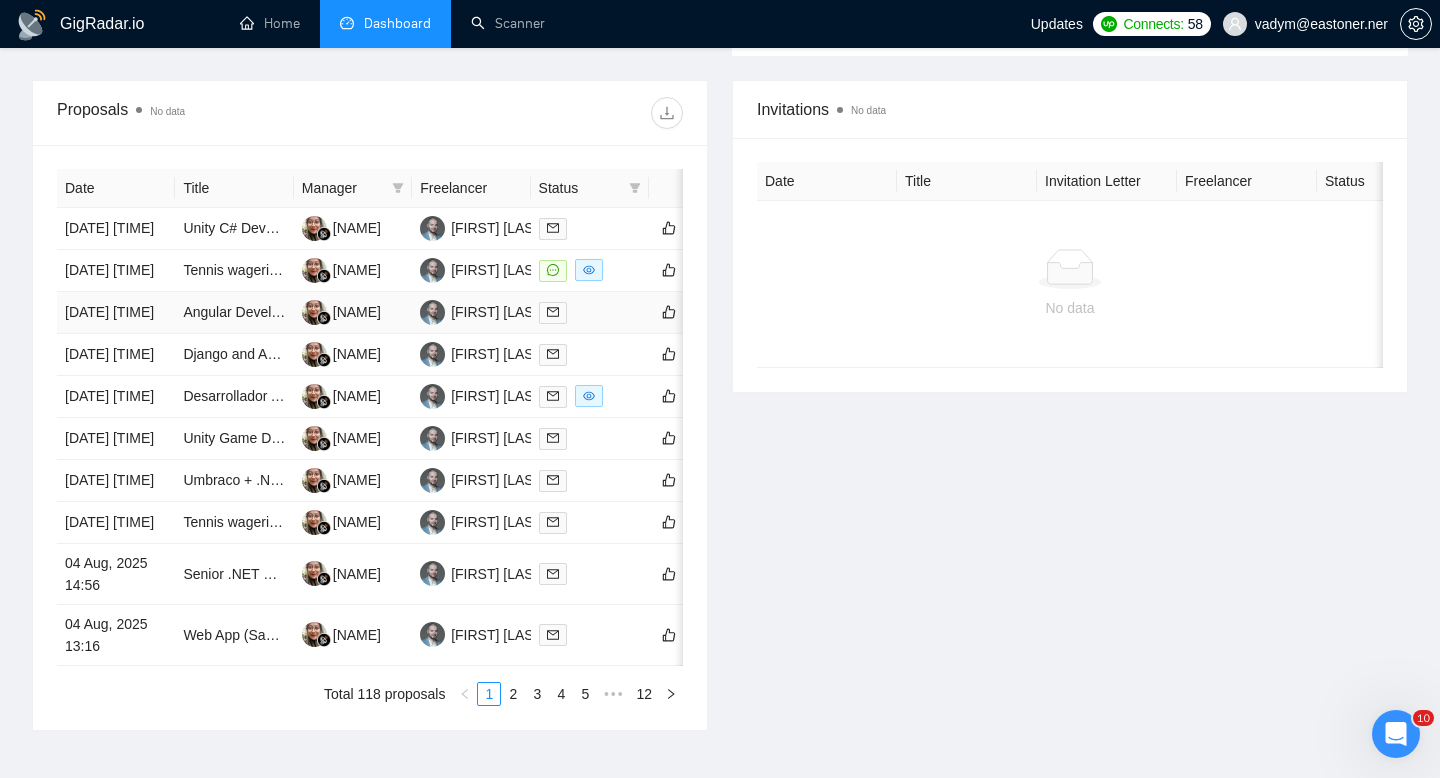scroll, scrollTop: 735, scrollLeft: 0, axis: vertical 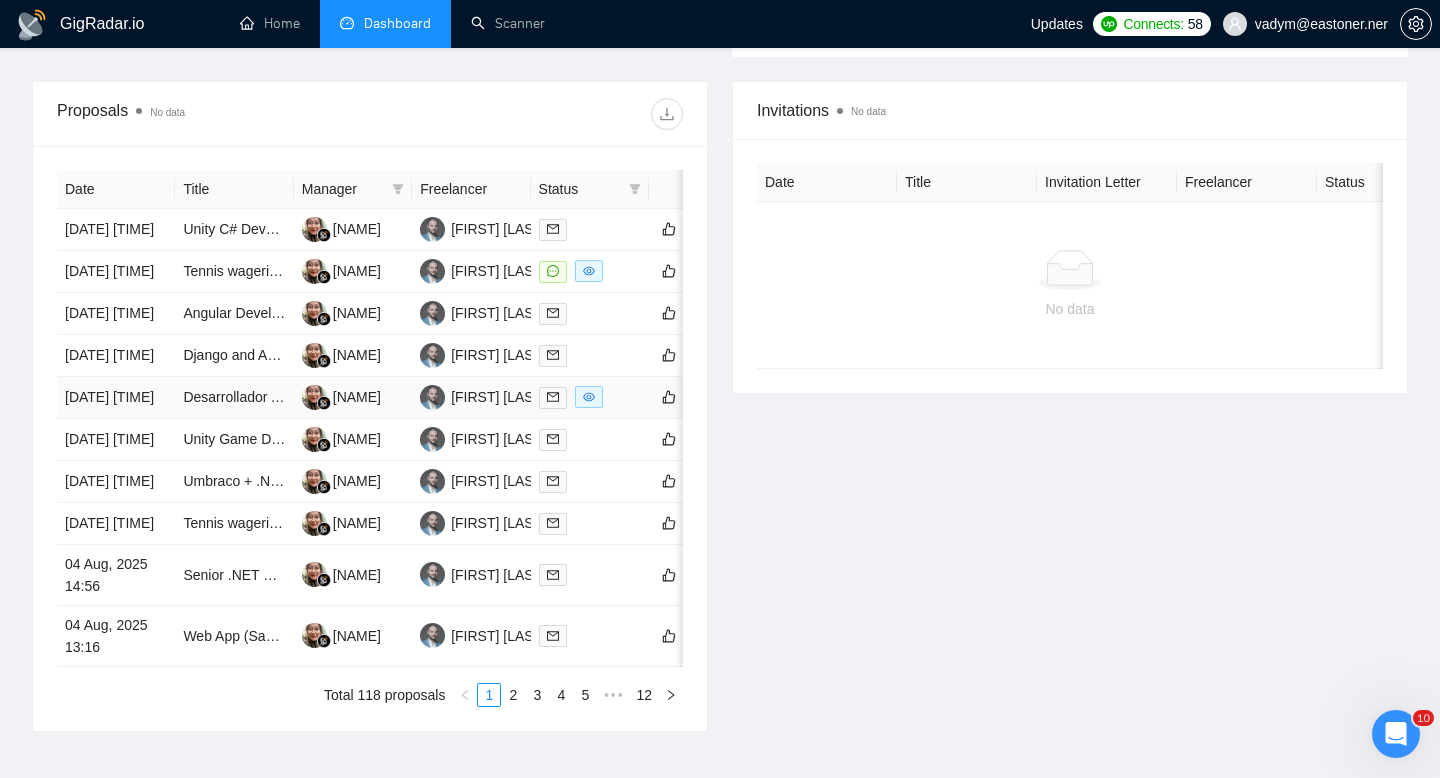 click on "Desarrollador Angular 17 para Modificaciones en Aplicación en Producción" at bounding box center [234, 398] 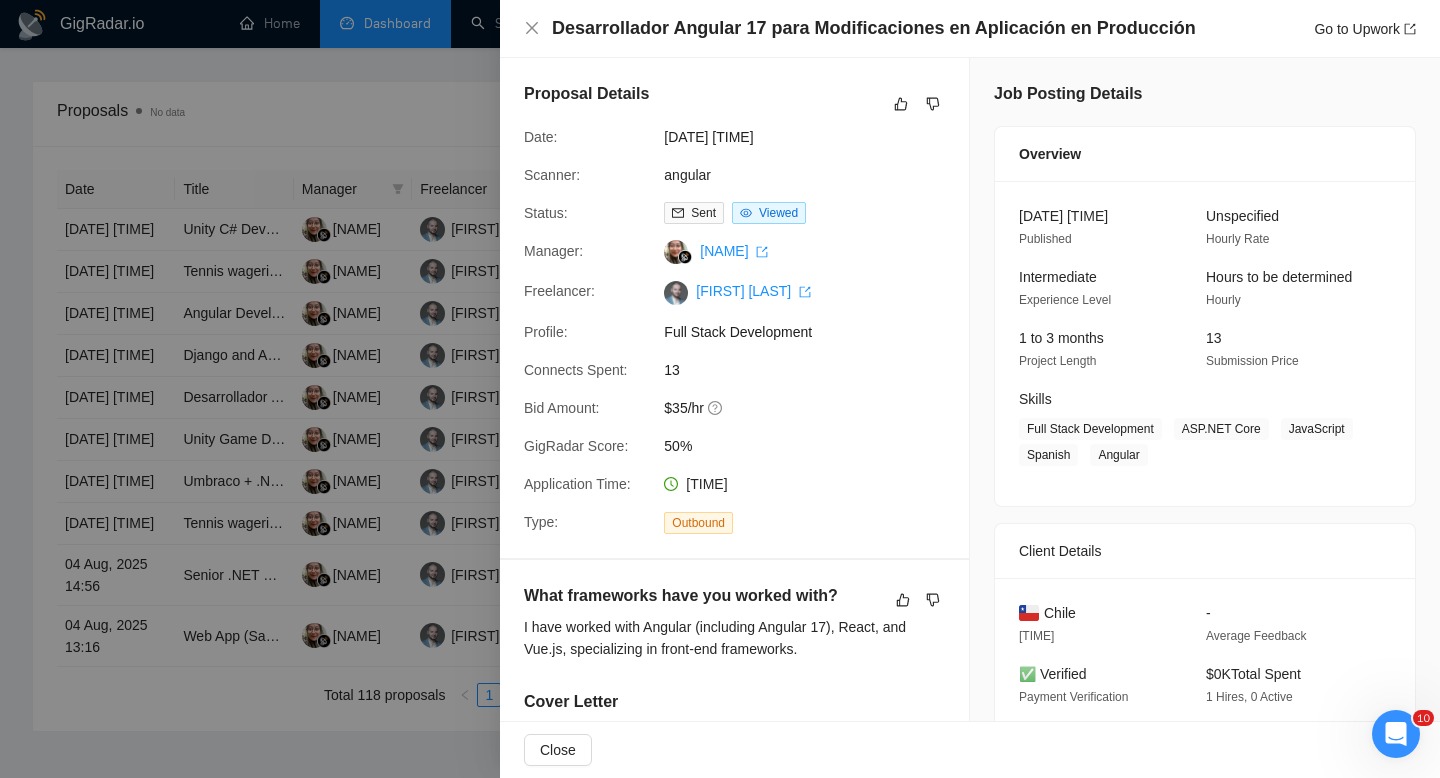 click at bounding box center [720, 389] 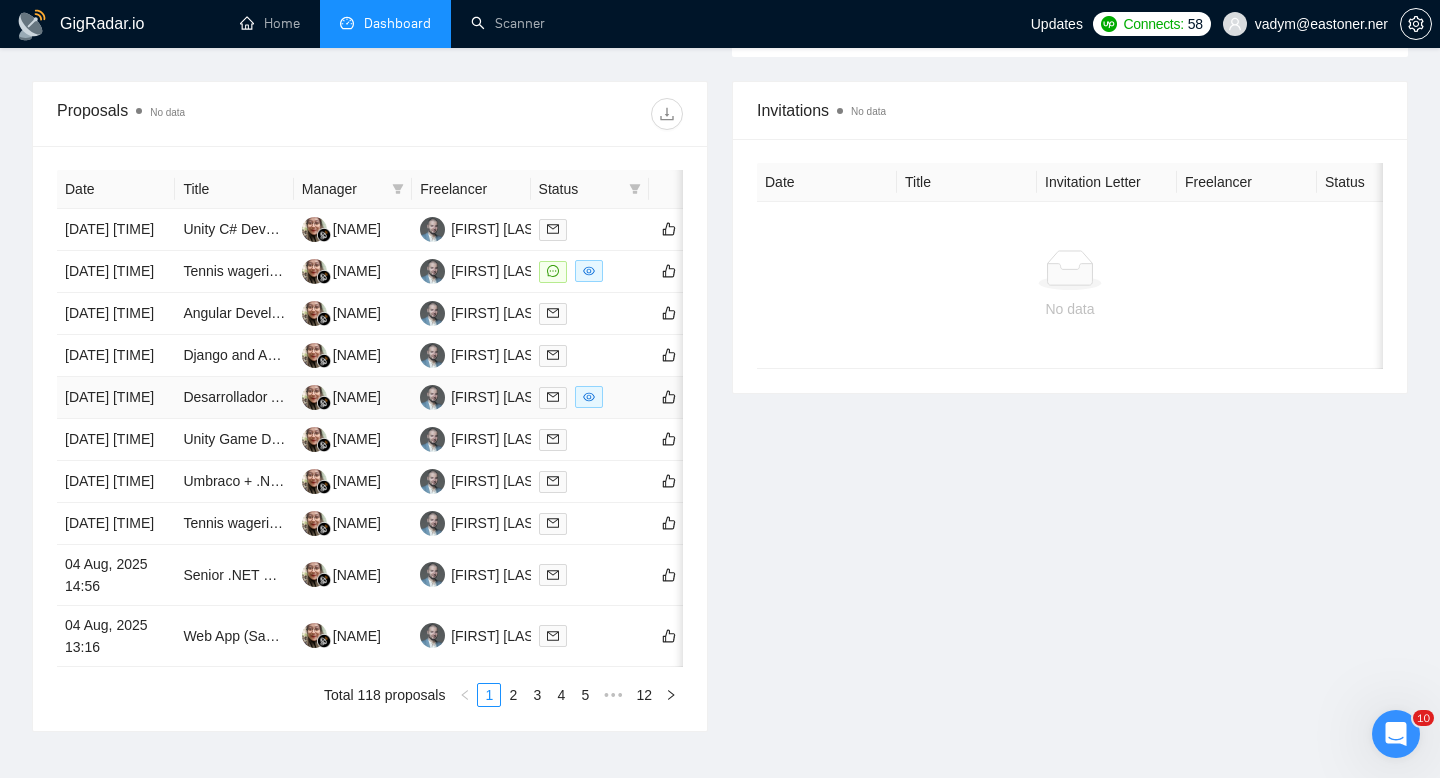 scroll, scrollTop: 885, scrollLeft: 0, axis: vertical 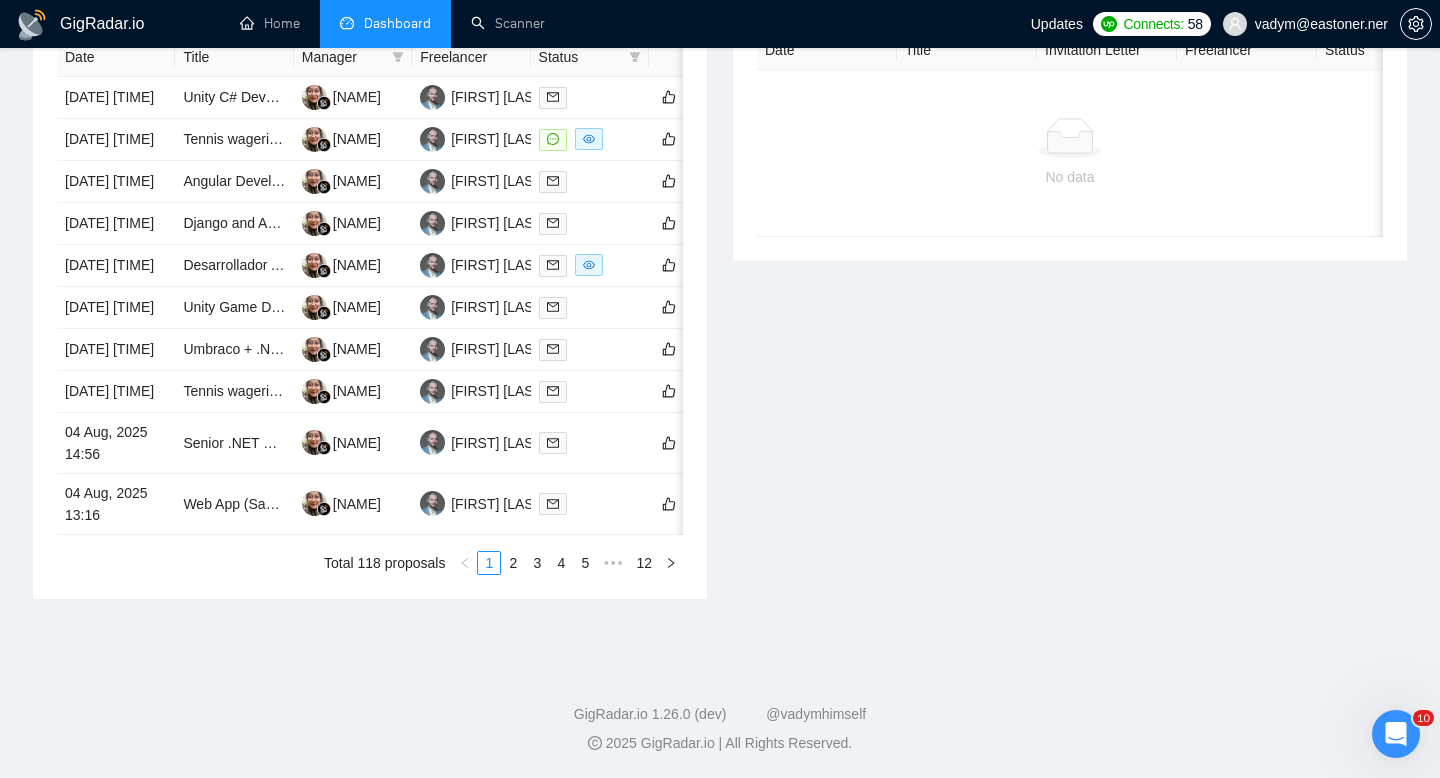 click on "Date Title Manager Freelancer Status               [DATE] [TIME] Unity C# Developer (Comp Sci Degree Req.) Salza [LAST] [FIRST] [LAST] [DATE] [TIME] Tennis wagering platform Salza [LAST] [FIRST] [DATE] [TIME] Angular Developer for Server-Side Rendering Implementation Salza [LAST] [FIRST] [DATE] [TIME] Django and Angular Developer for SaaS App in Replit Salza [LAST] [FIRST] [DATE] [TIME] Desarrollador Angular 17 para Modificaciones en Aplicación en Producción Salza [LAST] [FIRST] [DATE] [TIME] Unity Game Developer Salza [LAST] [FIRST] [DATE] [TIME] Umbraco + .NET Developer (Module Creation & Templates) Salza [LAST] [FIRST] [DATE] [TIME] Tennis wagering platform Salza [LAST] [FIRST] [DATE] [TIME] Senior .NET Expert for Web & API Development Salza [LAST] [FIRST] [DATE] [TIME] Web App (SaaS) with Multi‑Client Dashboard Salza [LAST] [FIRST] Total 118 proposals 1 2 3 4 5 12" at bounding box center (370, 306) 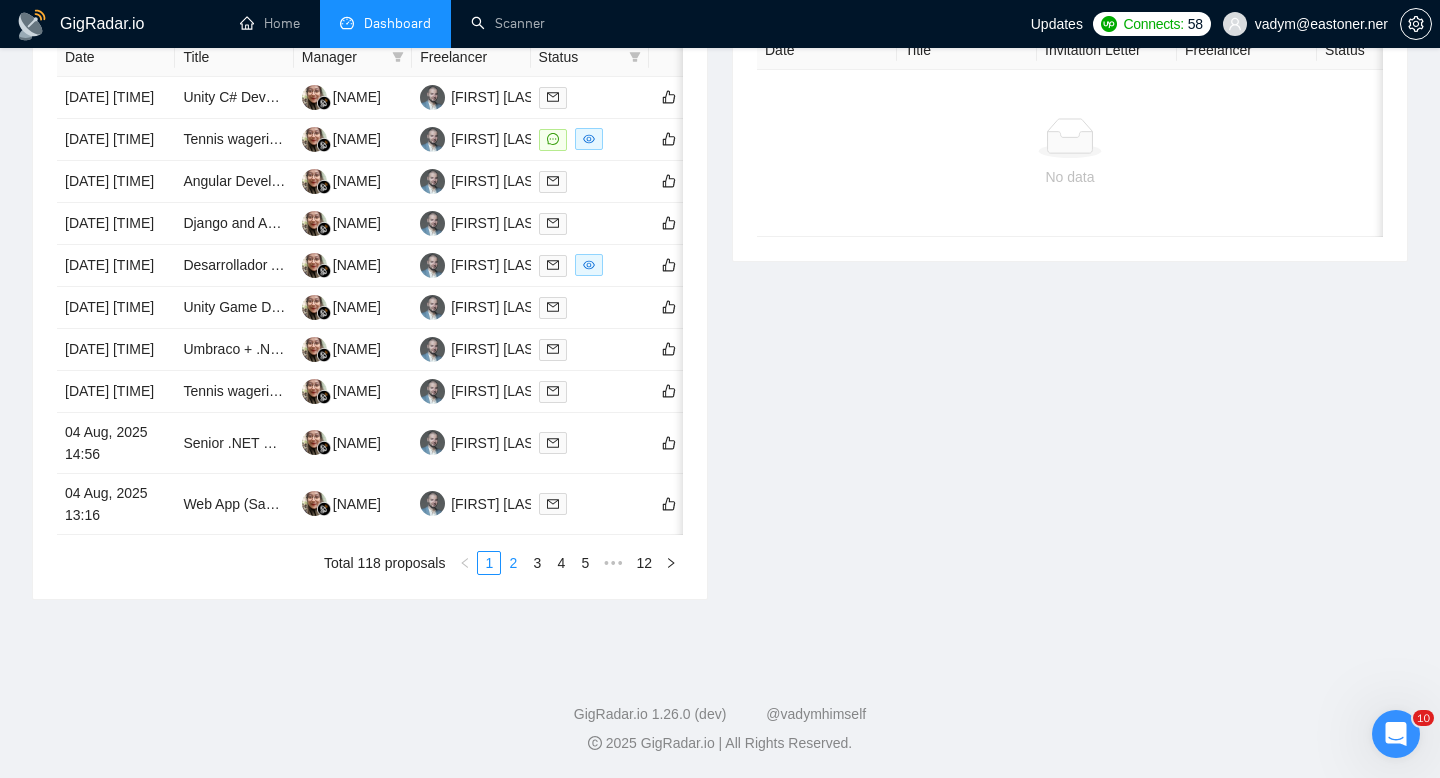 click on "2" at bounding box center [513, 563] 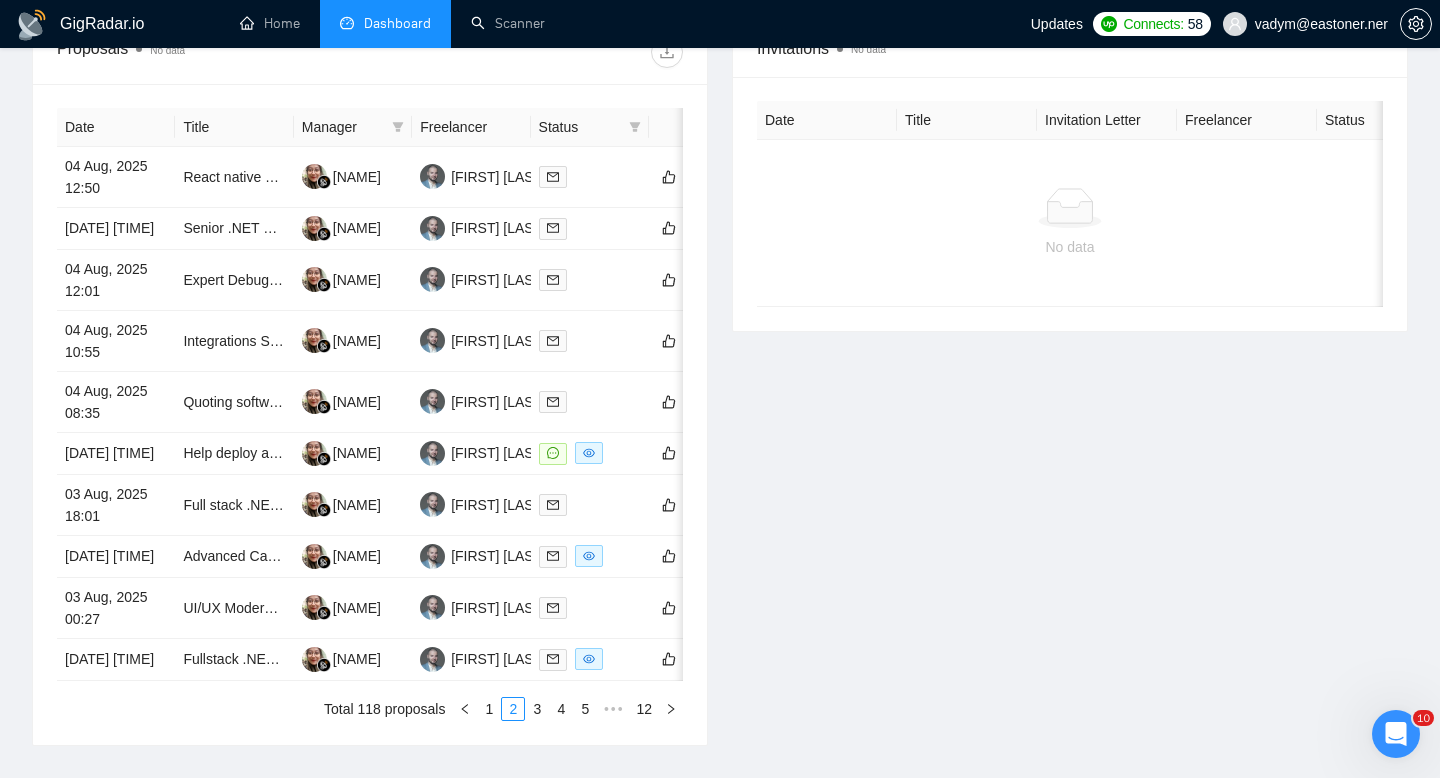 scroll, scrollTop: 852, scrollLeft: 0, axis: vertical 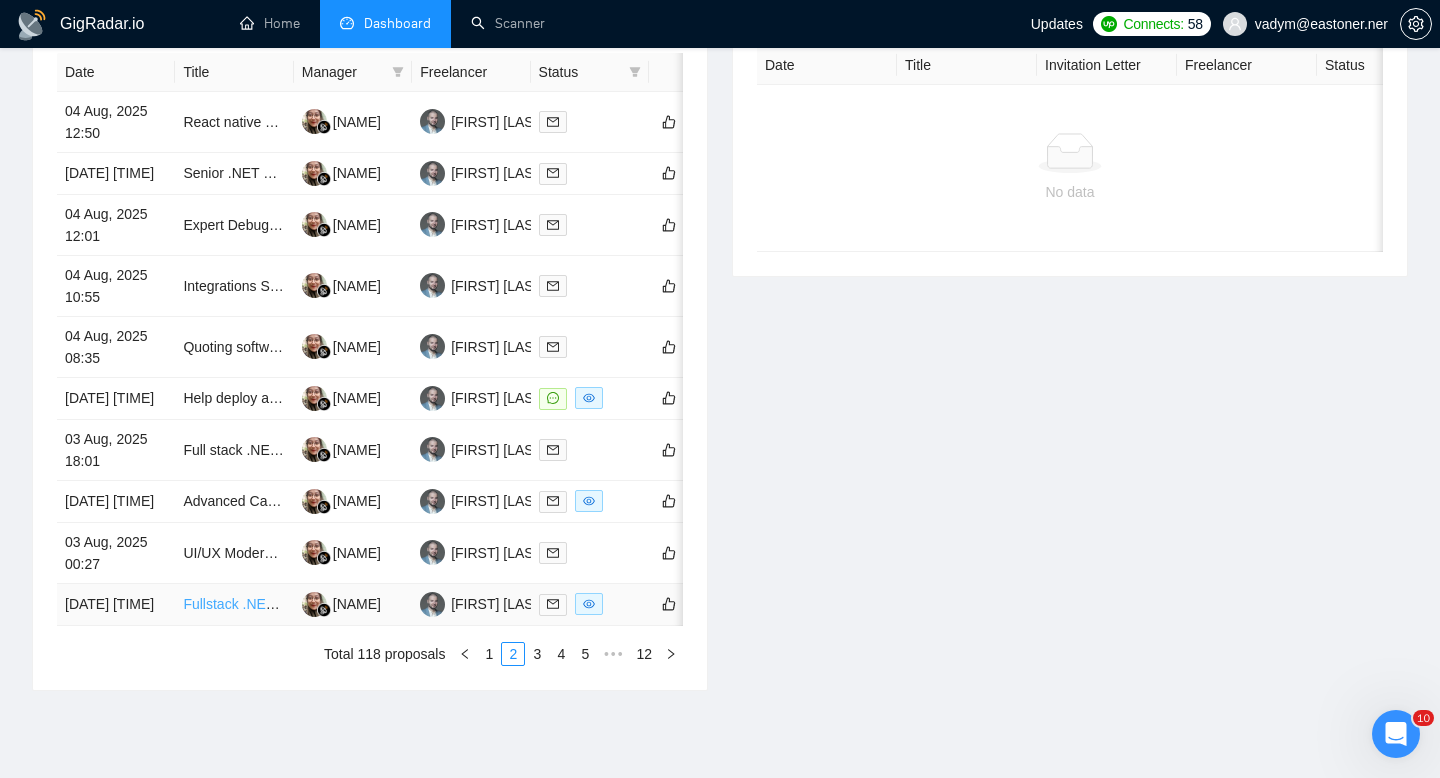 click on "Fullstack .NET Developer Needed for Legal Services Platform" at bounding box center [374, 604] 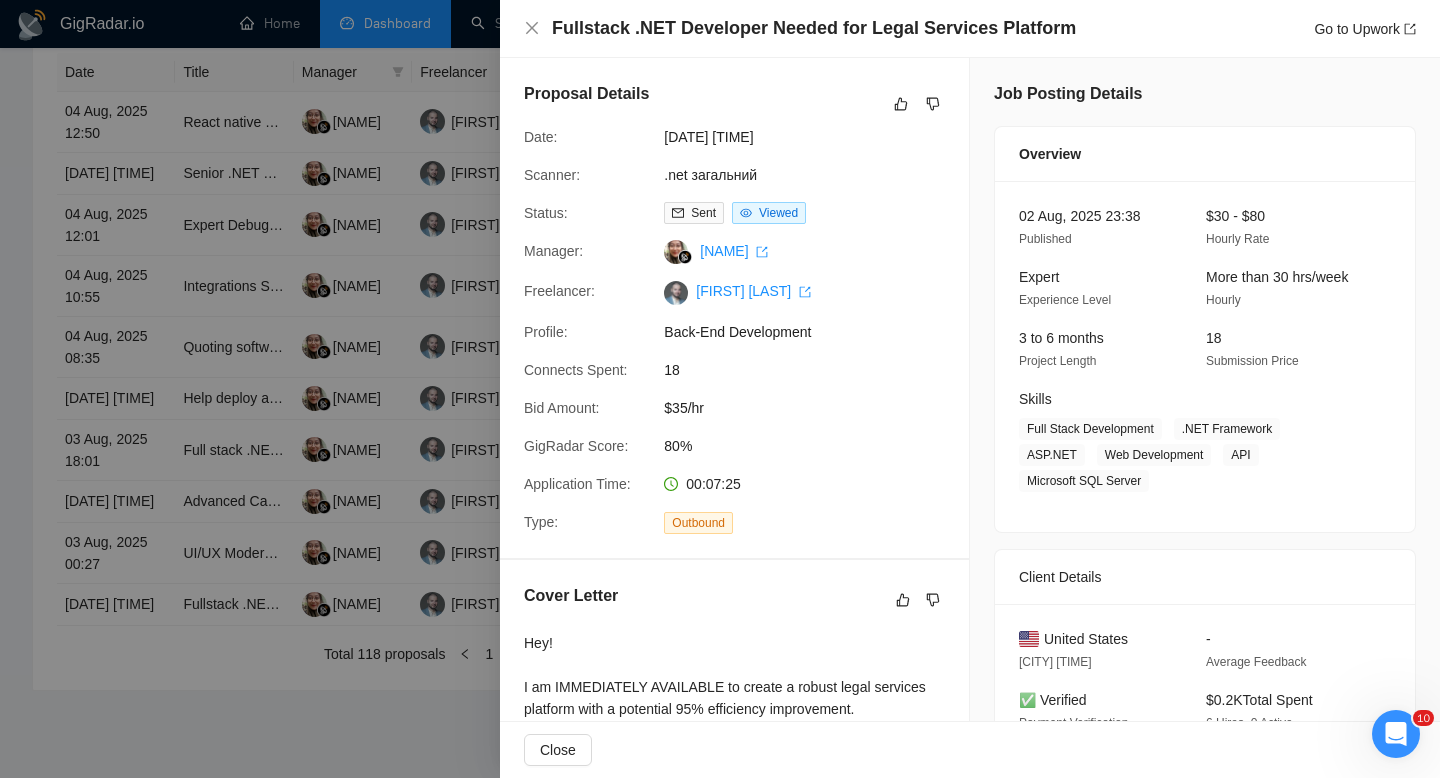 click at bounding box center [720, 389] 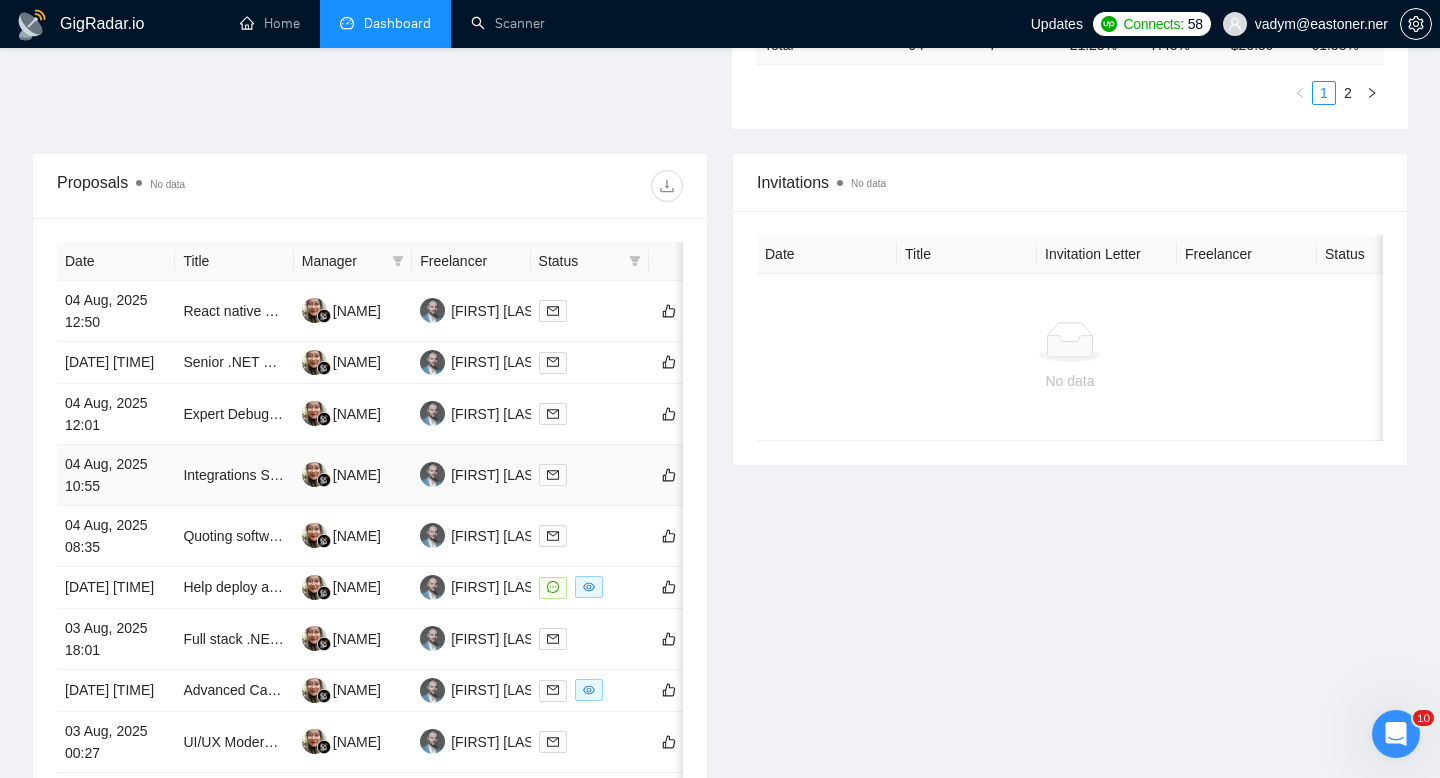 scroll, scrollTop: 0, scrollLeft: 0, axis: both 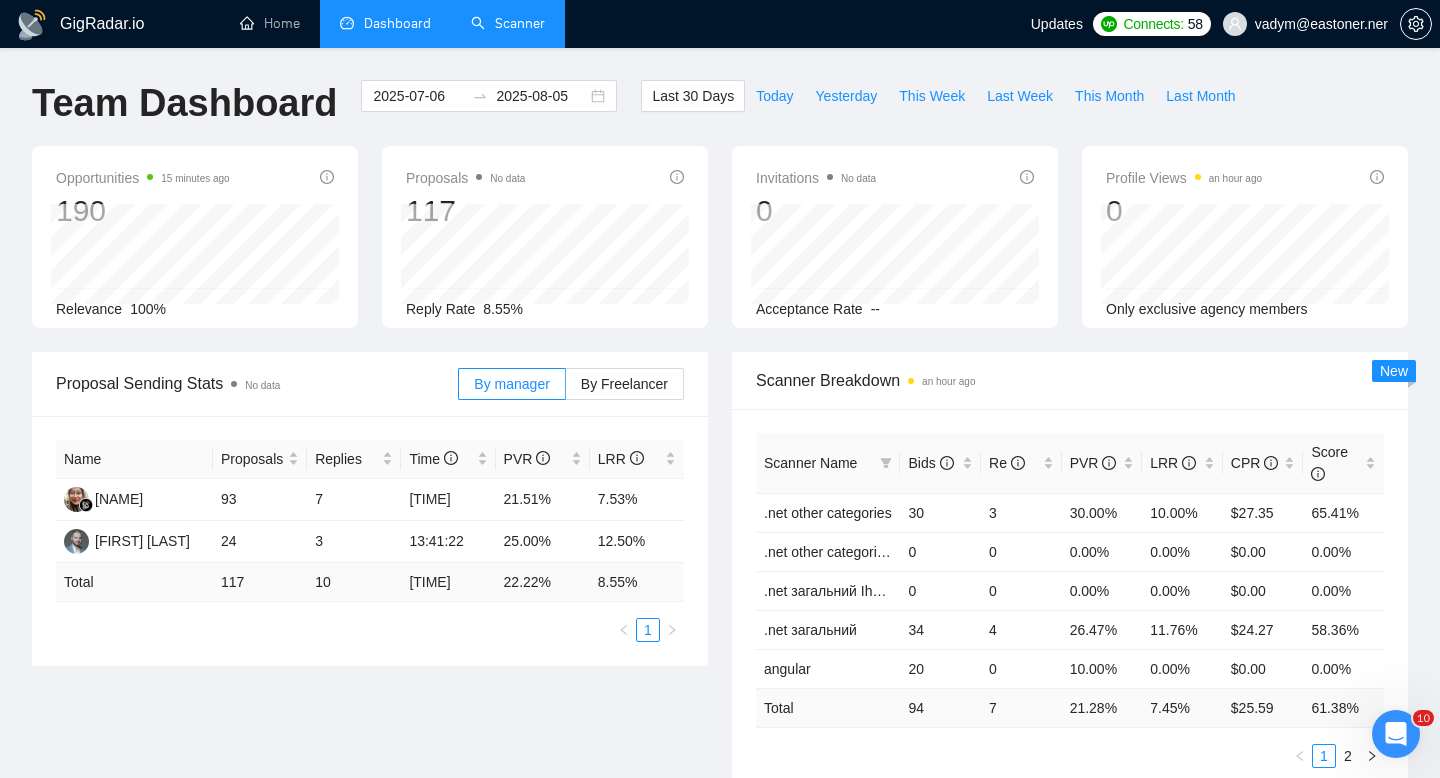 click on "Scanner" at bounding box center (508, 23) 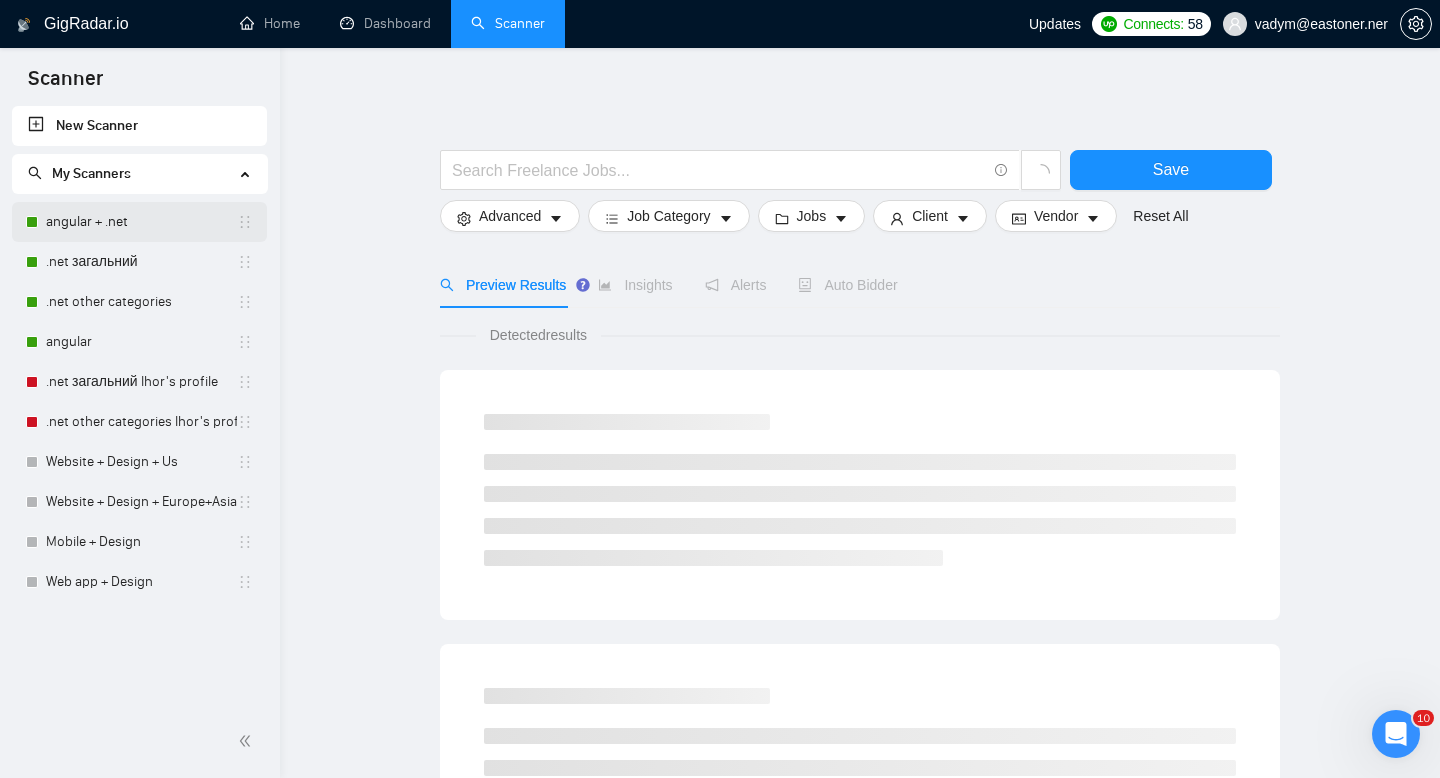 click on "angular + .net" at bounding box center (141, 222) 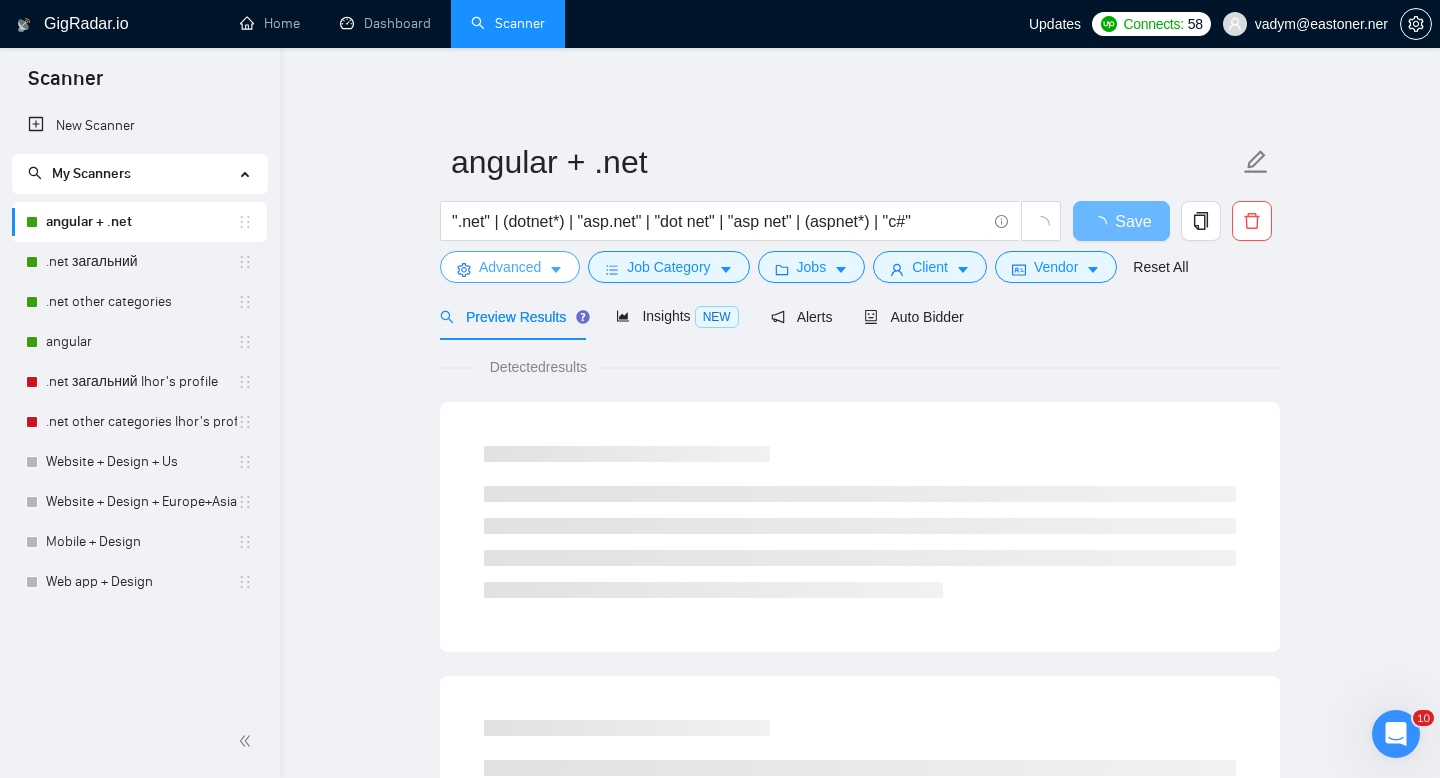 click on "Advanced" at bounding box center [510, 267] 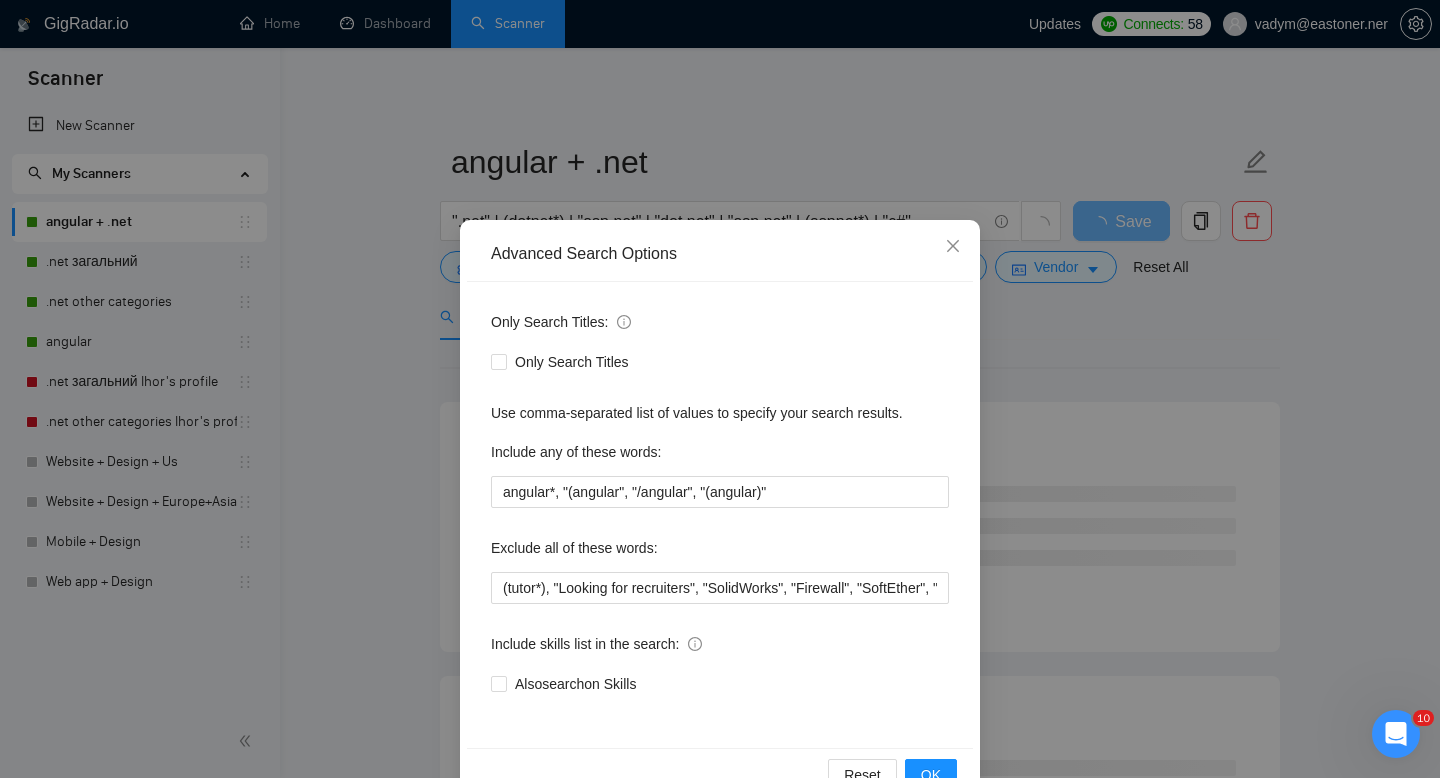 scroll, scrollTop: 54, scrollLeft: 0, axis: vertical 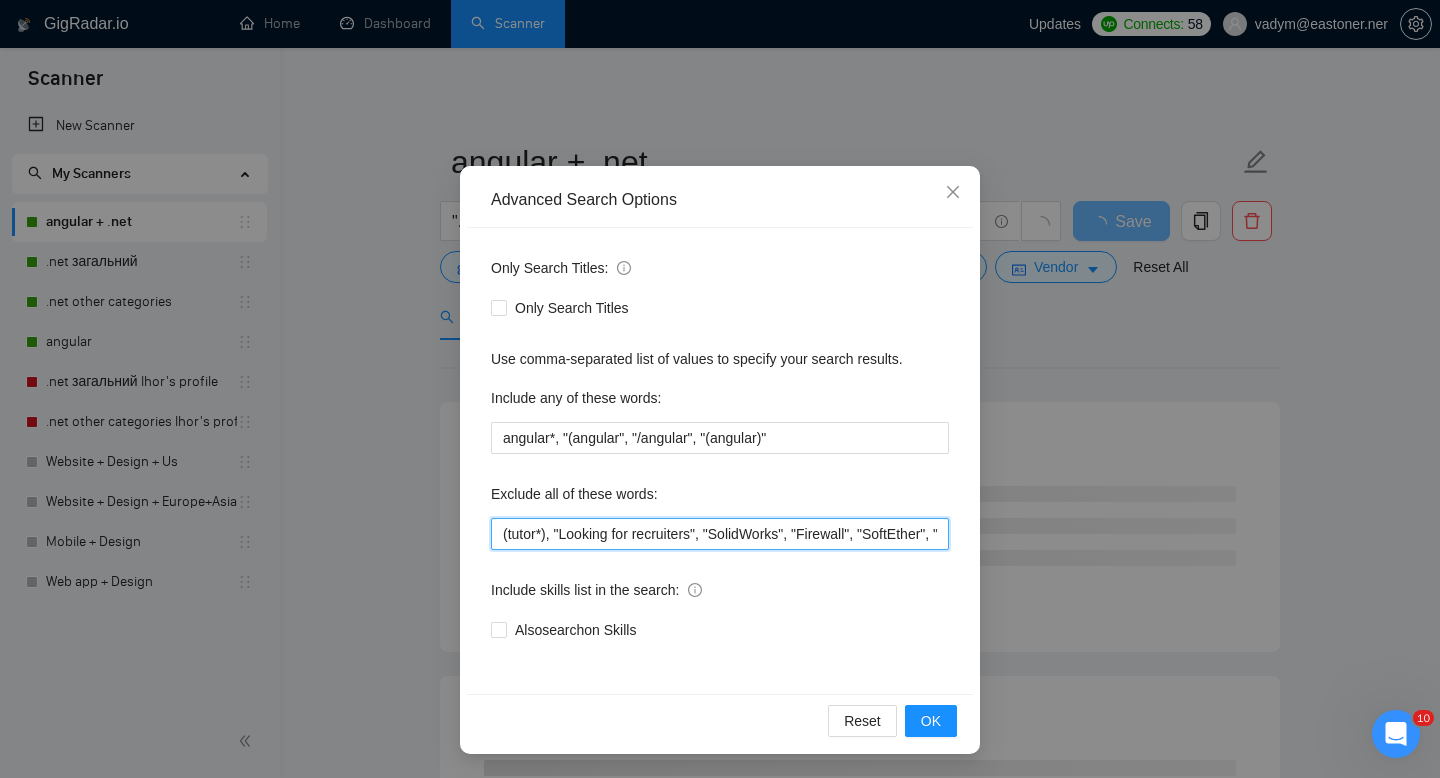 click on "(tutor*), "Looking for recruiters", "SolidWorks", "Firewall", "SoftEther", "Network Security", "OpenVPN", "Network Administration", AutoCad, consultant, "Microsoft Dynamics CRM", "Microsoft Dynamics Development", "Dynamics CRM", Java, ".NET MAUI", "Building Information Modeling", "Windows Presentation Foundation", Wix, "Autodesk Revit", "AutoCAD Automation", "Autodesk AutoCAD API", "AutoCAD Civil 3D", "Autodesk AutoCAD", "Civil 3D", AutoCAD, wordPress, "Live Stream Video & Audio", "Avigilon ACC Web Endpoint API", "Sage 100", Ionic, ERP-Syncs, KQL, Xamarin, bot, Epicor, "C++", consulting, [COUNTRY], coaching, consult, tutor, teacher, mentor, trading, parser, parsing, "no agency", sex, casino, "no agencies", php, wordpress, shopify, small, little, tweaks, tweak,squarespace, wix, webflow, woocommerce, magentor" at bounding box center (720, 534) 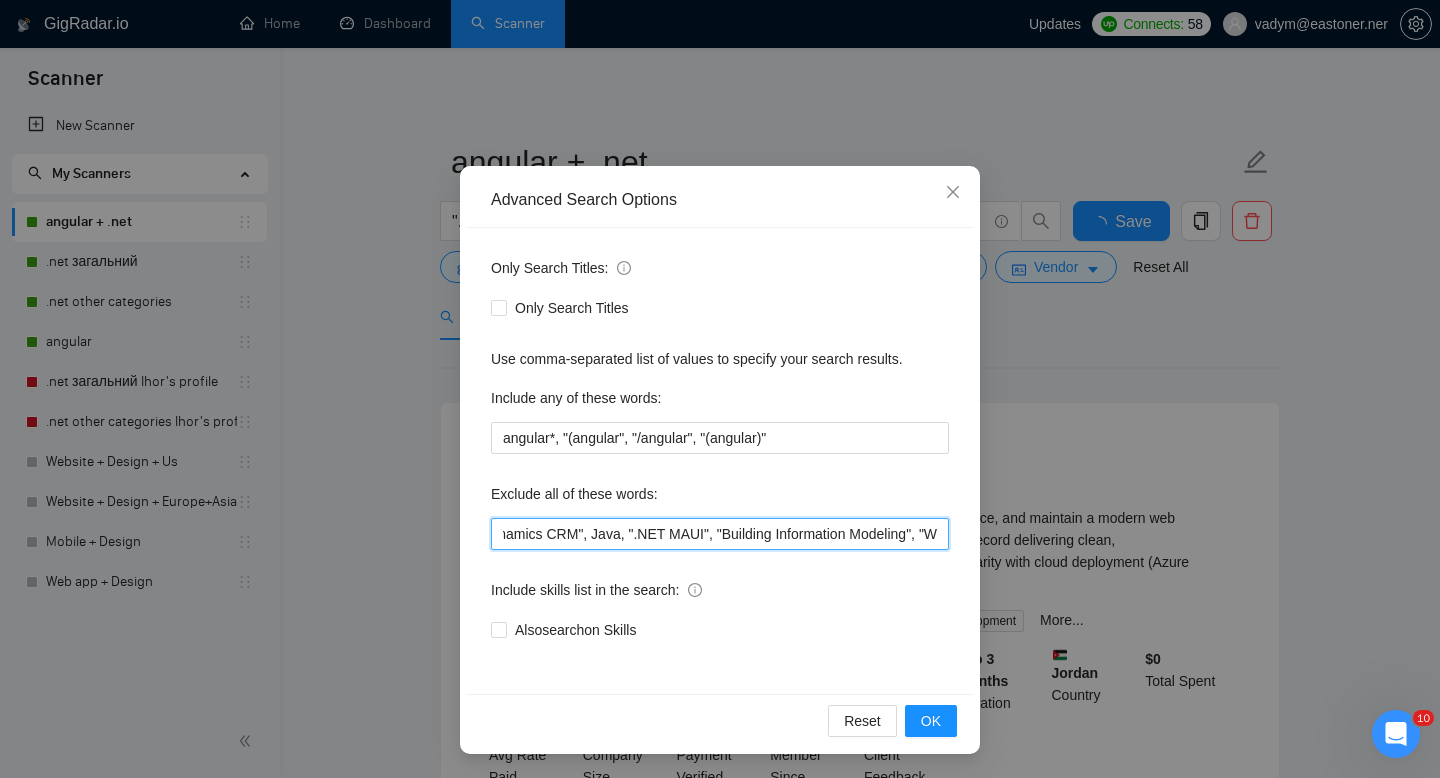 scroll, scrollTop: 0, scrollLeft: 1362, axis: horizontal 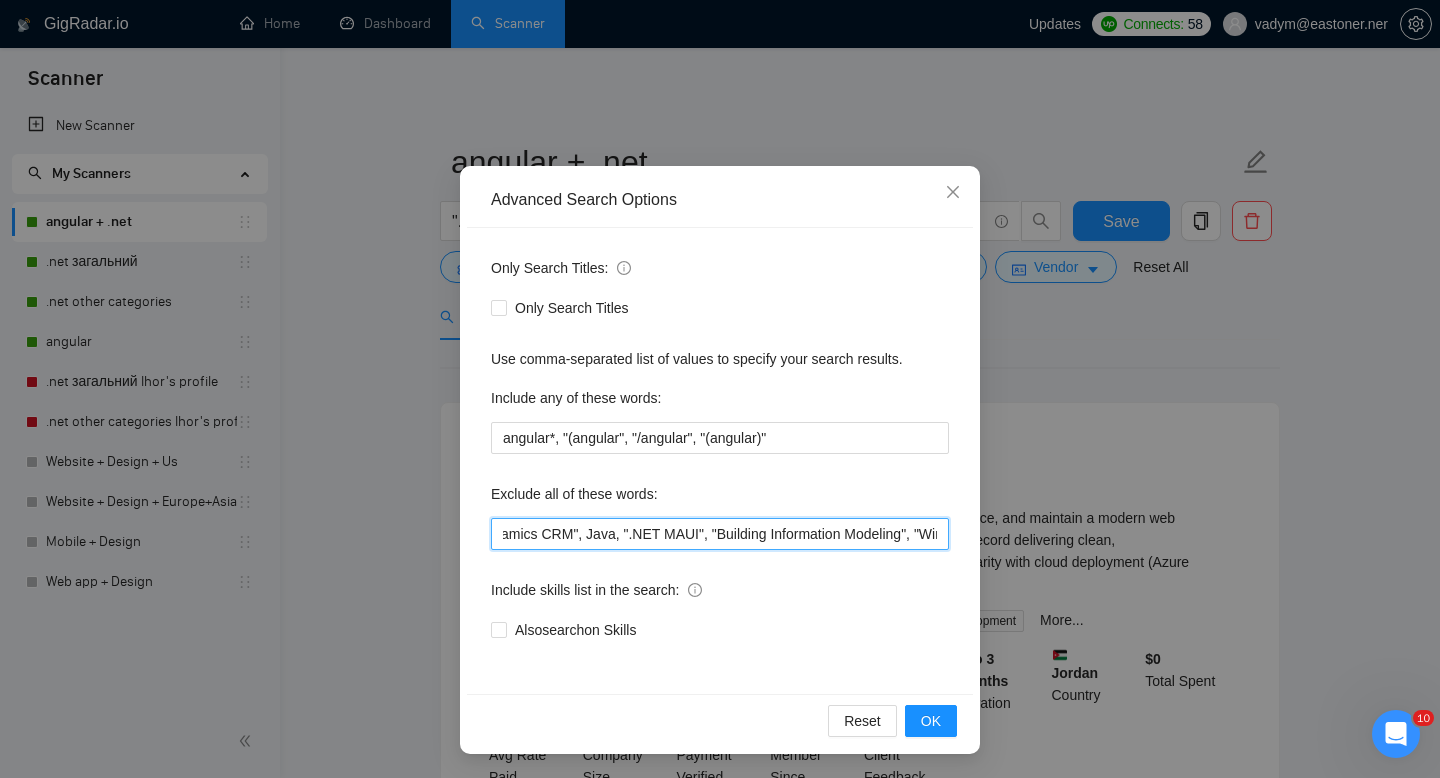 click on "(tutor*), "Looking for recruiters", "SolidWorks", "Firewall", "SoftEther", "Network Security", "OpenVPN", "Network Administration", AutoCad, consultant, "Microsoft Dynamics CRM", "Microsoft Dynamics Development", "Dynamics CRM", Java, ".NET MAUI", "Building Information Modeling", "Windows Presentation Foundation", Wix, "Autodesk Revit", "AutoCAD Automation", "Autodesk AutoCAD API", "AutoCAD Civil 3D", "Autodesk AutoCAD", "Civil 3D", AutoCAD, wordPress, "Live Stream Video & Audio", "Avigilon ACC Web Endpoint API", "Sage 100", Ionic, ERP-Syncs, KQL, Xamarin, bot, Epicor, "C++", consulting, [COUNTRY], coaching, consult, tutor, teacher, mentor, trading, parser, parsing, "no agency", sex, casino, "no agencies", php, wordpress, shopify, small, little, tweaks, tweak,squarespace, wix, webflow, woocommerce, magentor" at bounding box center (720, 534) 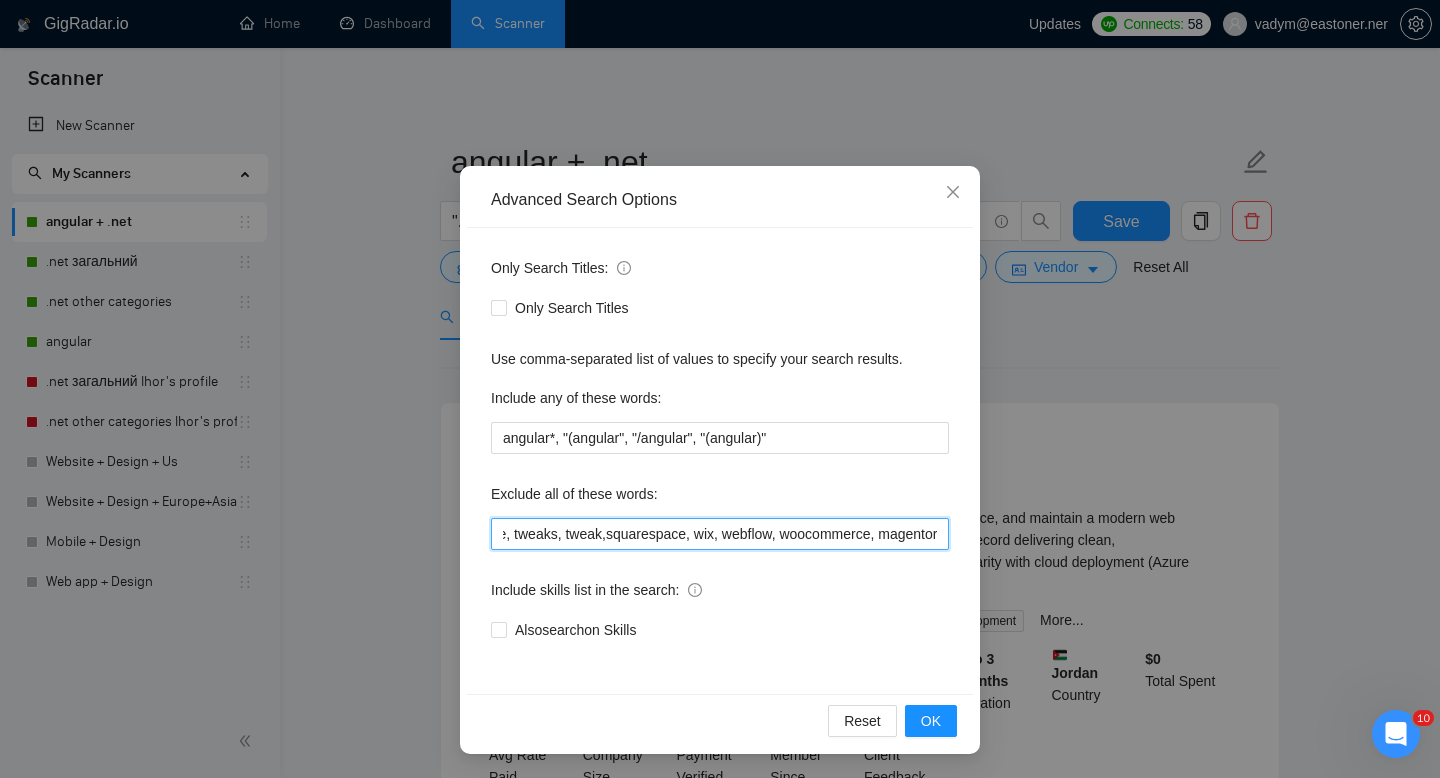 scroll, scrollTop: 0, scrollLeft: 4834, axis: horizontal 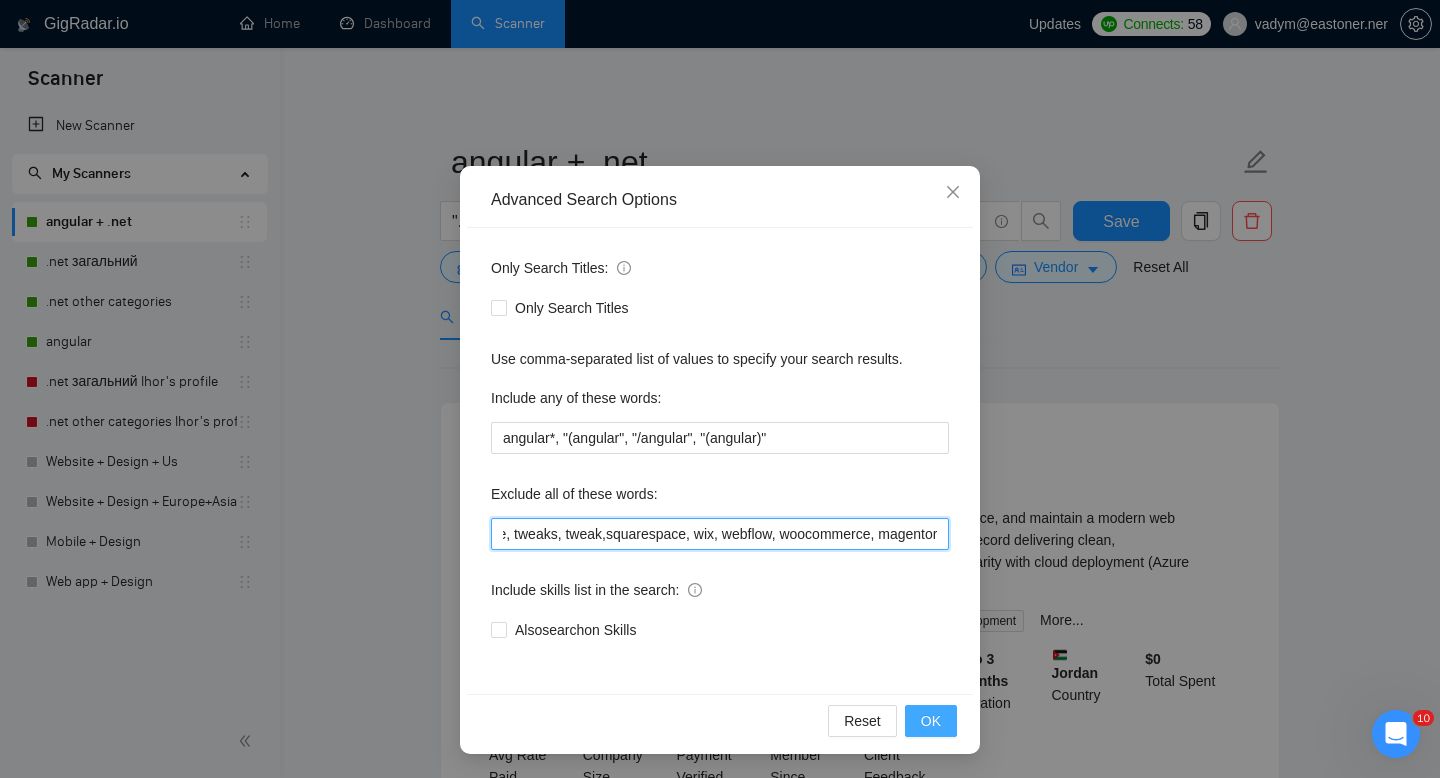 type on "(tutor*), "Looking for recruiters", "SolidWorks", "Firewall", "SoftEther", "Network Security", "OpenVPN", "Network Administration", AutoCad, consultant, "Microsoft Dynamics CRM", "Microsoft Dynamics Development", "Dynamics CRM", Java, "Building Information Modeling", "Windows Presentation Foundation", Wix, "Autodesk Revit", "AutoCAD Automation", "Autodesk AutoCAD API", "AutoCAD Civil 3D", "Autodesk AutoCAD", "Civil 3D", AutoCAD, wordPress, "Live Stream Video & Audio", "Avigilon ACC Web Endpoint API", "Sage 100", Ionic, ERP-Syncs, KQL, Xamarin, bot, Epicor, "C++", consulting, [COUNTRY], coaching, consult, tutor, teacher, mentor, trading, parser, parsing, "no agency", sex, casino, "no agencies", php, wordpress, shopify, small, little, tweaks, tweak,squarespace, wix, webflow, woocommerce, magentor" 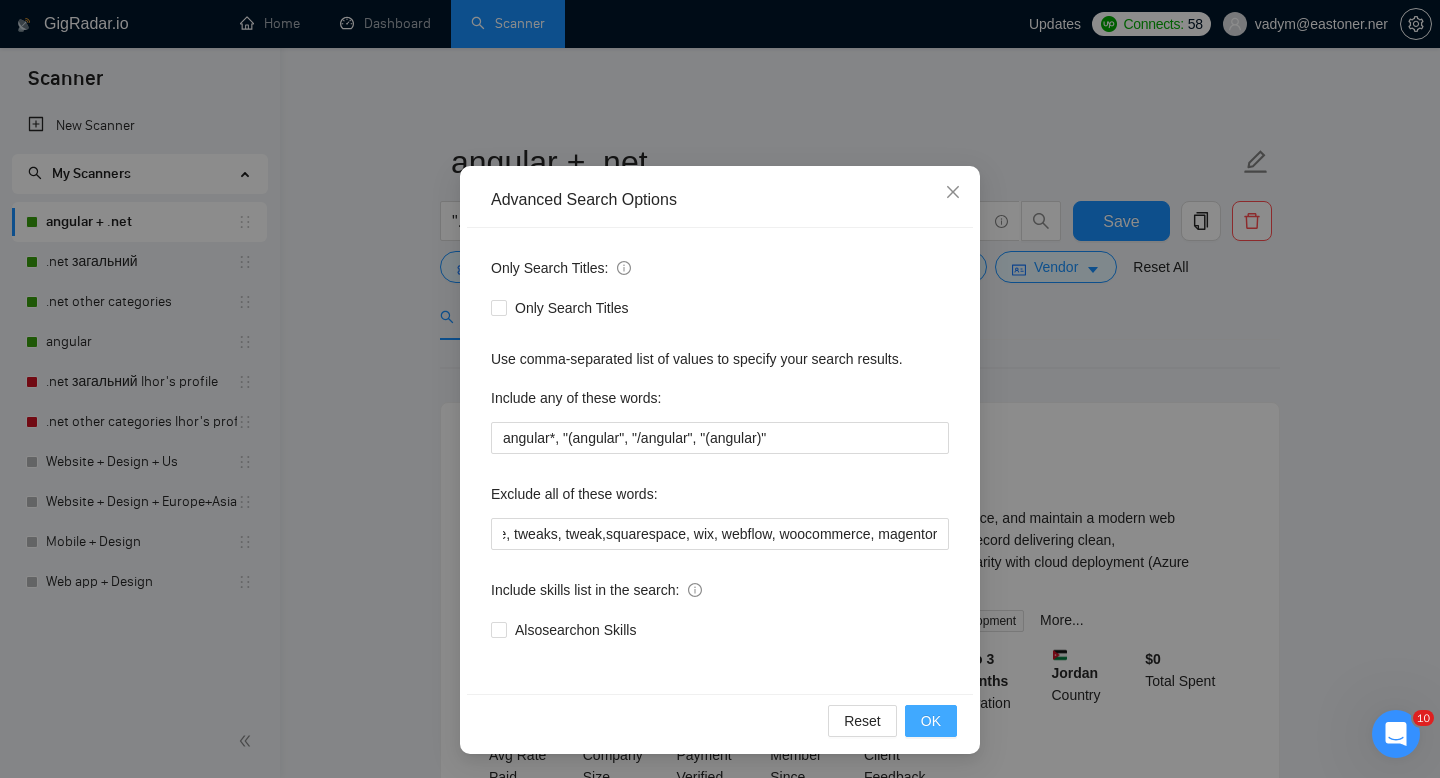 scroll, scrollTop: 0, scrollLeft: 0, axis: both 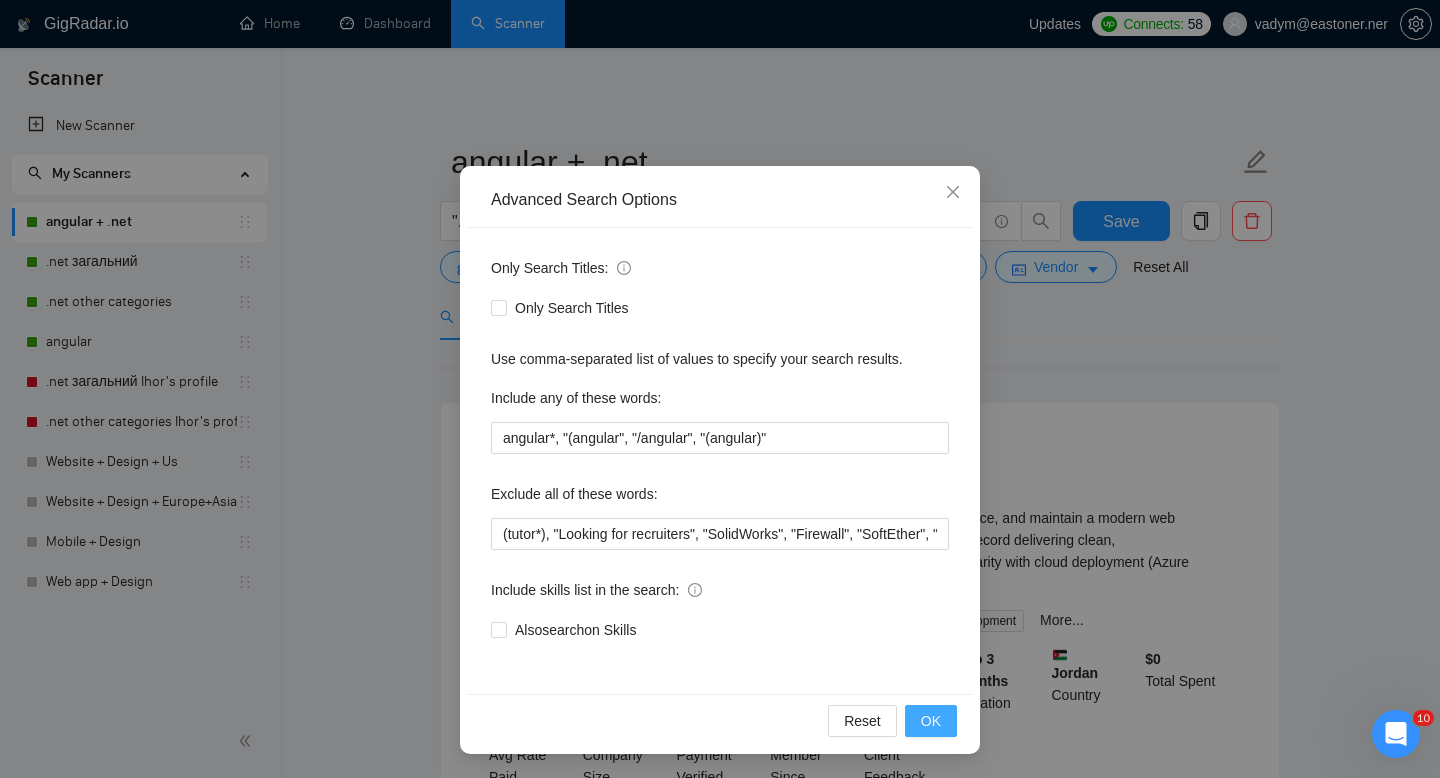 click on "OK" at bounding box center [931, 721] 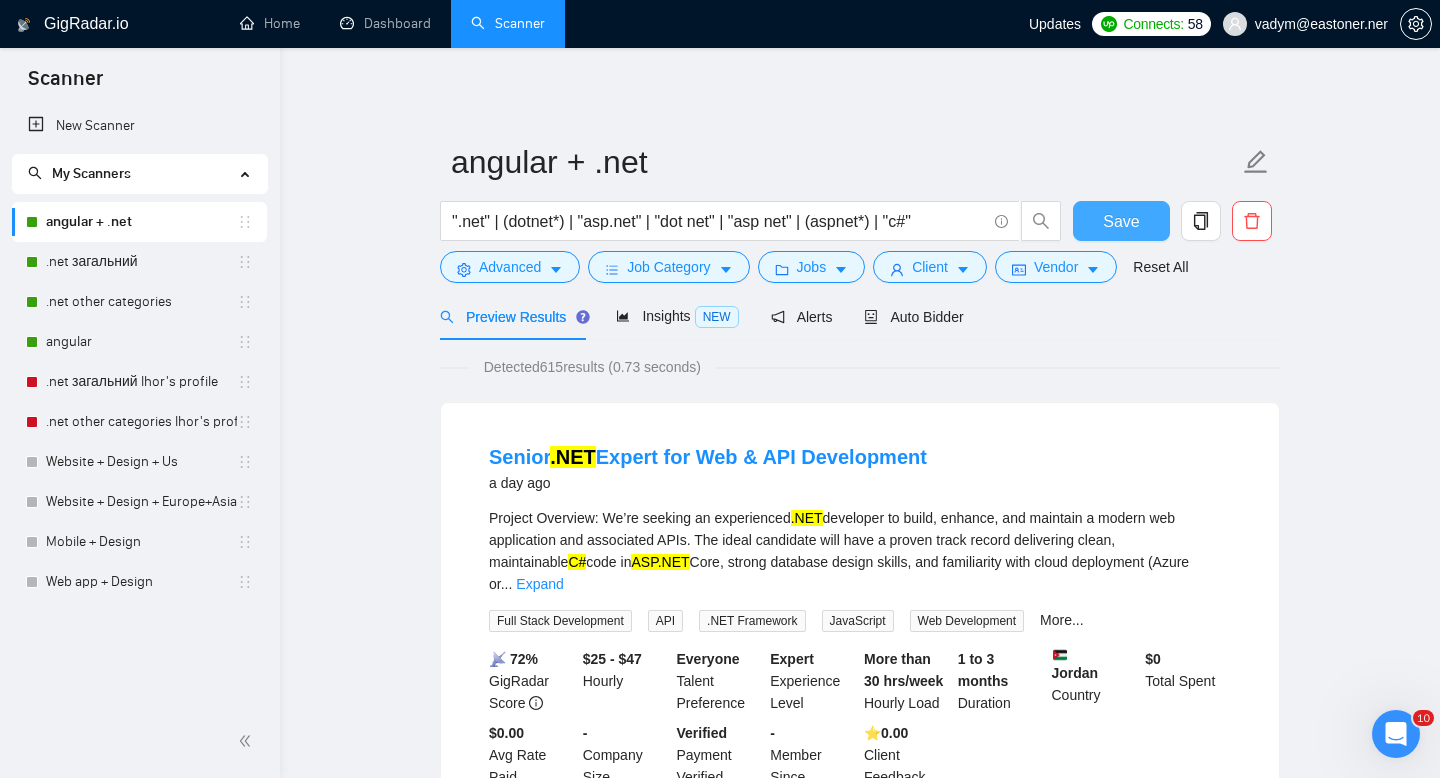 click on "Save" at bounding box center (1121, 221) 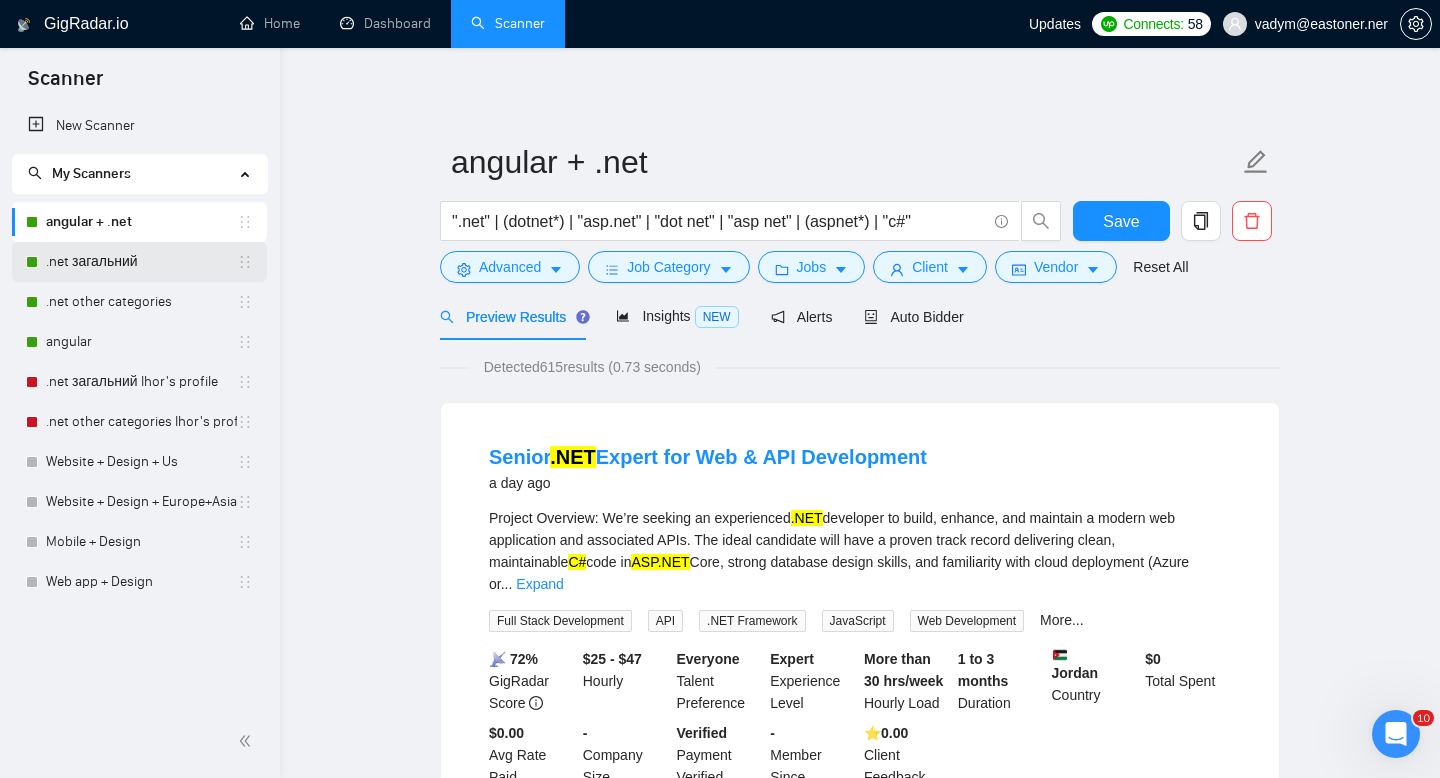 click on ".net загальний" at bounding box center [141, 262] 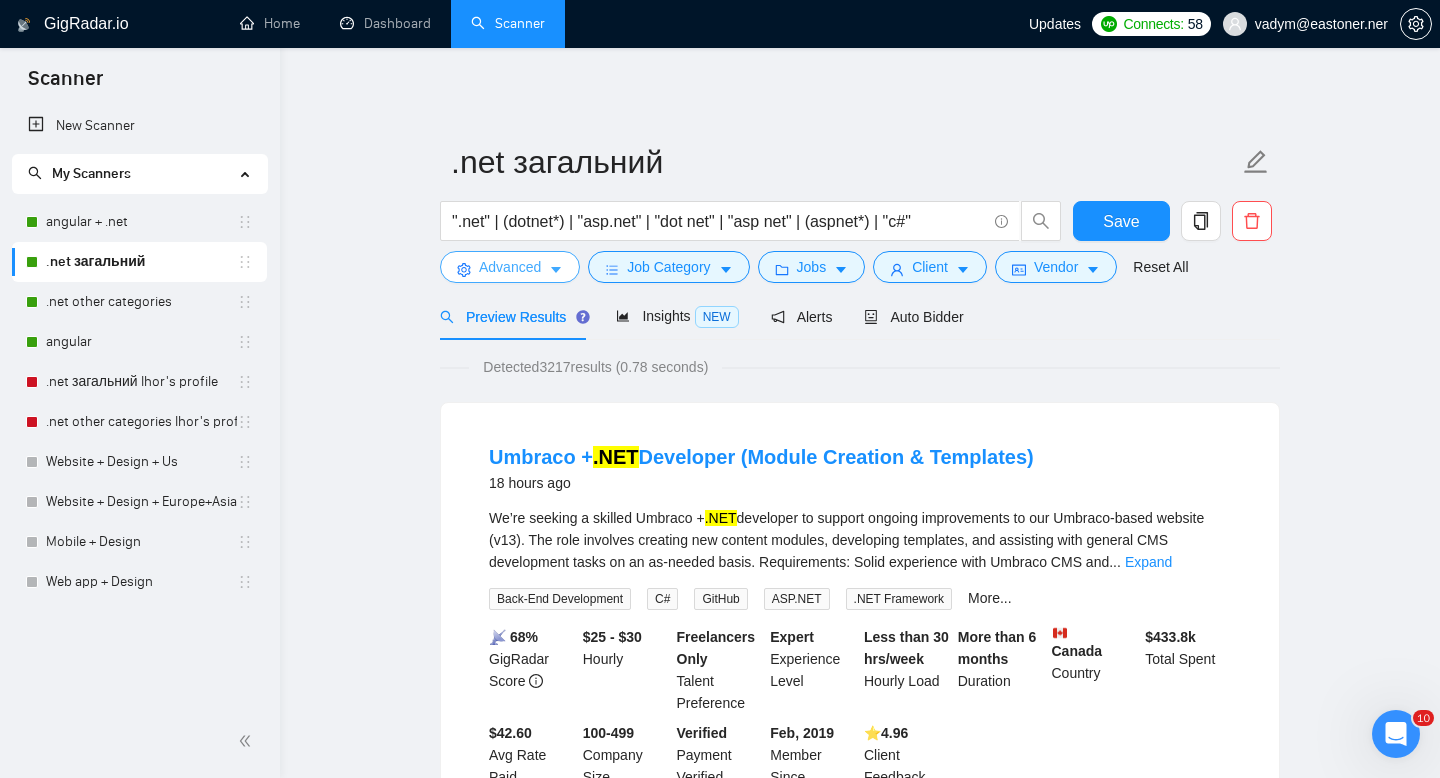click on "Advanced" at bounding box center [510, 267] 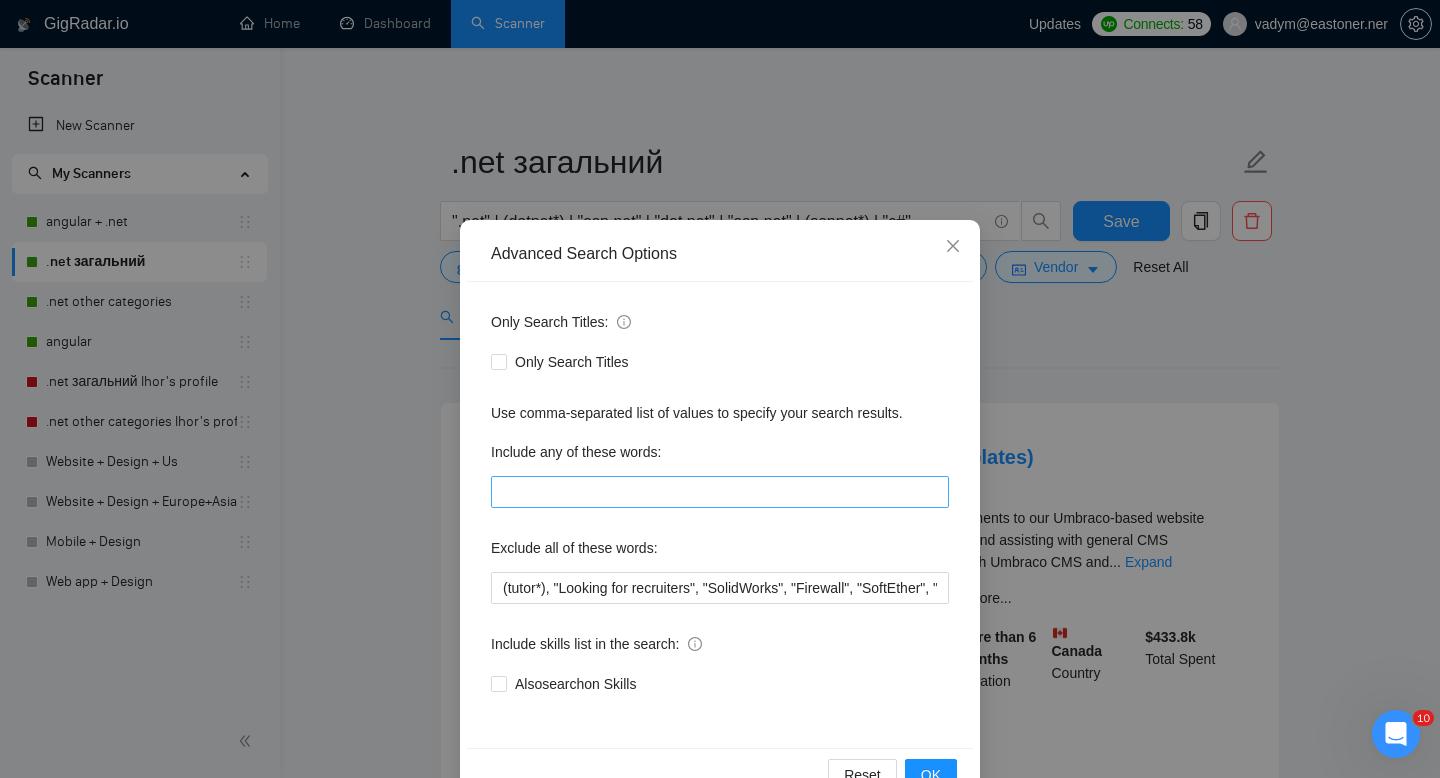 scroll, scrollTop: 54, scrollLeft: 0, axis: vertical 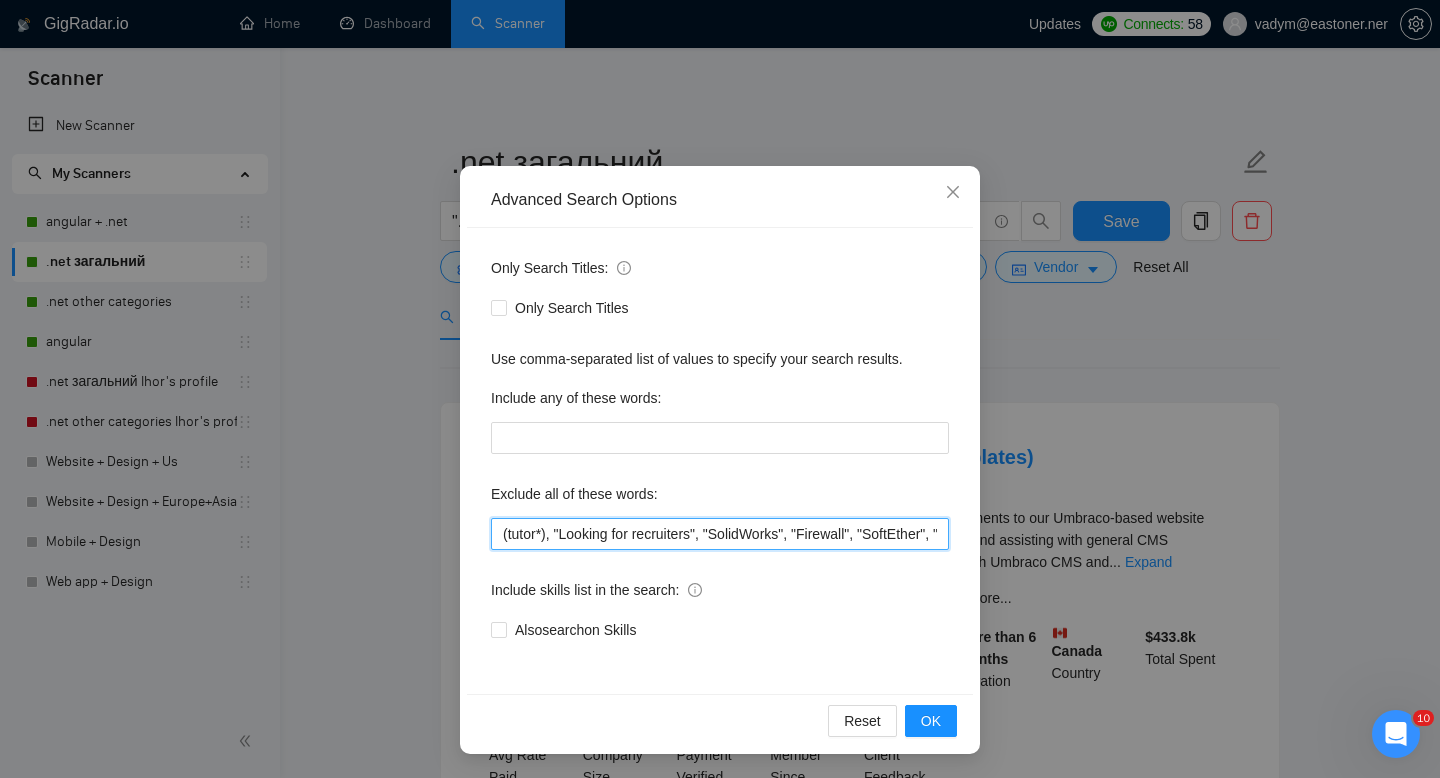click on "(tutor*), "Looking for recruiters", "SolidWorks", "Firewall", "SoftEther", "Network Security", "OpenVPN", "Network Administration", AutoCad, consultant, "Microsoft Dynamics CRM", "Microsoft Dynamics Development", "Dynamics CRM", Java, ".NET MAUI", "Building Information Modeling", "Windows Presentation Foundation", Wix, "Autodesk Revit", "AutoCAD Automation", "Autodesk AutoCAD API", "AutoCAD Civil 3D", "Autodesk AutoCAD", "Civil 3D", AutoCAD, wordPress, "Live Stream Video & Audio", "Avigilon ACC Web Endpoint API", "Sage 100", Ionic, ERP-Syncs, KQL, Xamarin, bot, Epicor, "C++", consulting, [COUNTRY], coaching, consult, tutor, teacher, mentor, trading, parser, parsing, "no agency", sex, casino, "no agencies", php, wordpress, shopify, small, little, tweaks, tweak,squarespace, wix, webflow, woocommerce, magentor" at bounding box center (720, 534) 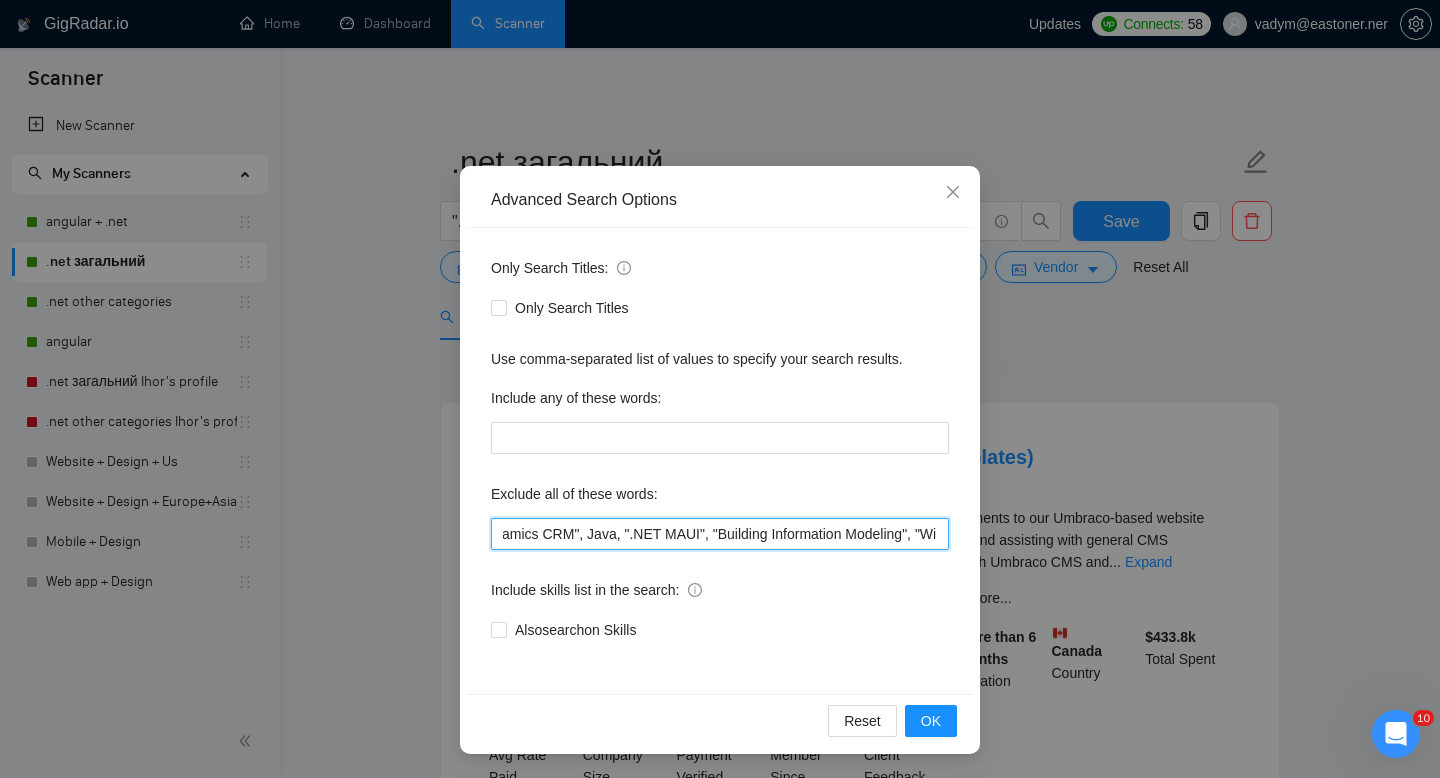 scroll, scrollTop: 0, scrollLeft: 1365, axis: horizontal 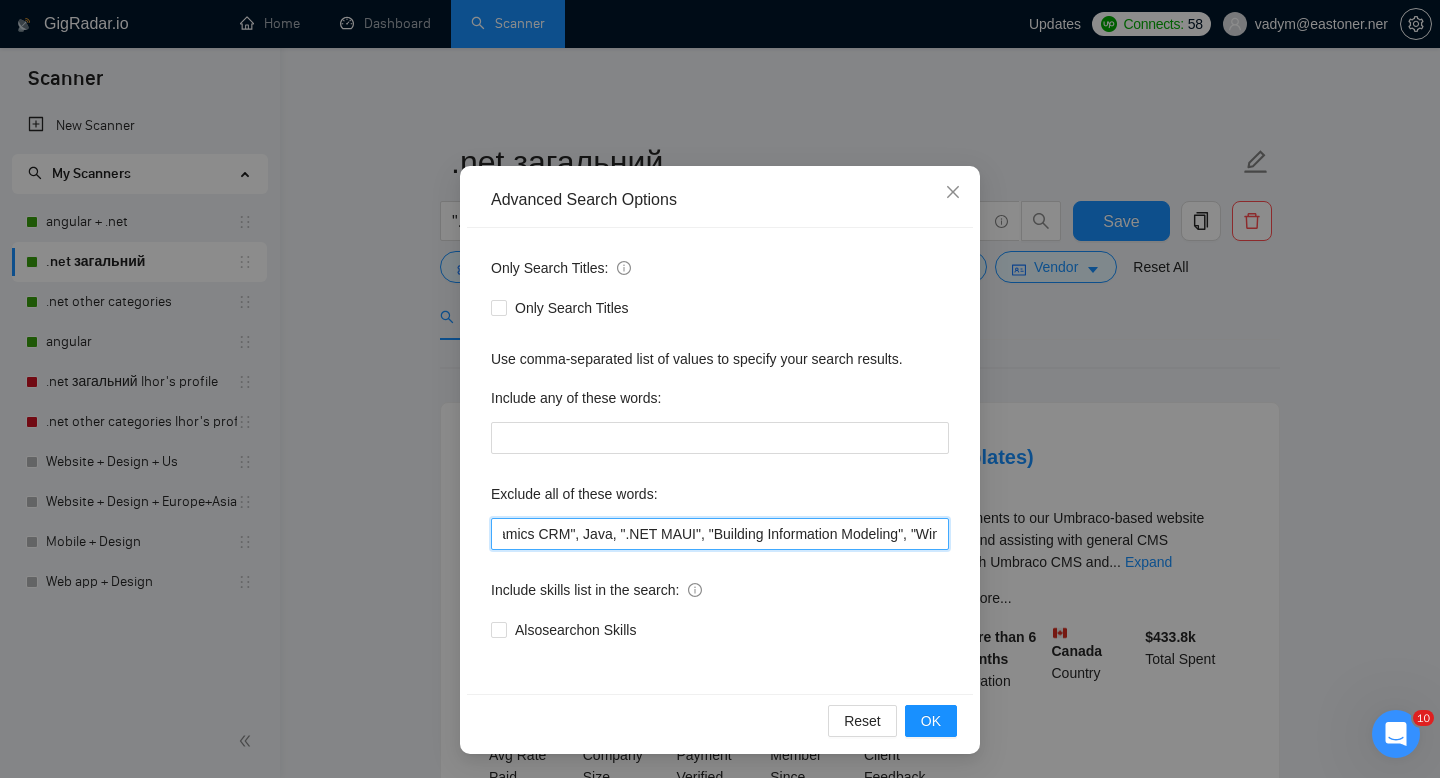 click on "(tutor*), "Looking for recruiters", "SolidWorks", "Firewall", "SoftEther", "Network Security", "OpenVPN", "Network Administration", AutoCad, consultant, "Microsoft Dynamics CRM", "Microsoft Dynamics Development", "Dynamics CRM", Java, ".NET MAUI", "Building Information Modeling", "Windows Presentation Foundation", Wix, "Autodesk Revit", "AutoCAD Automation", "Autodesk AutoCAD API", "AutoCAD Civil 3D", "Autodesk AutoCAD", "Civil 3D", AutoCAD, wordPress, "Live Stream Video & Audio", "Avigilon ACC Web Endpoint API", "Sage 100", Ionic, ERP-Syncs, KQL, Xamarin, bot, Epicor, "C++", consulting, [COUNTRY], coaching, consult, tutor, teacher, mentor, trading, parser, parsing, "no agency", sex, casino, "no agencies", php, wordpress, shopify, small, little, tweaks, tweak,squarespace, wix, webflow, woocommerce, magentor" at bounding box center [720, 534] 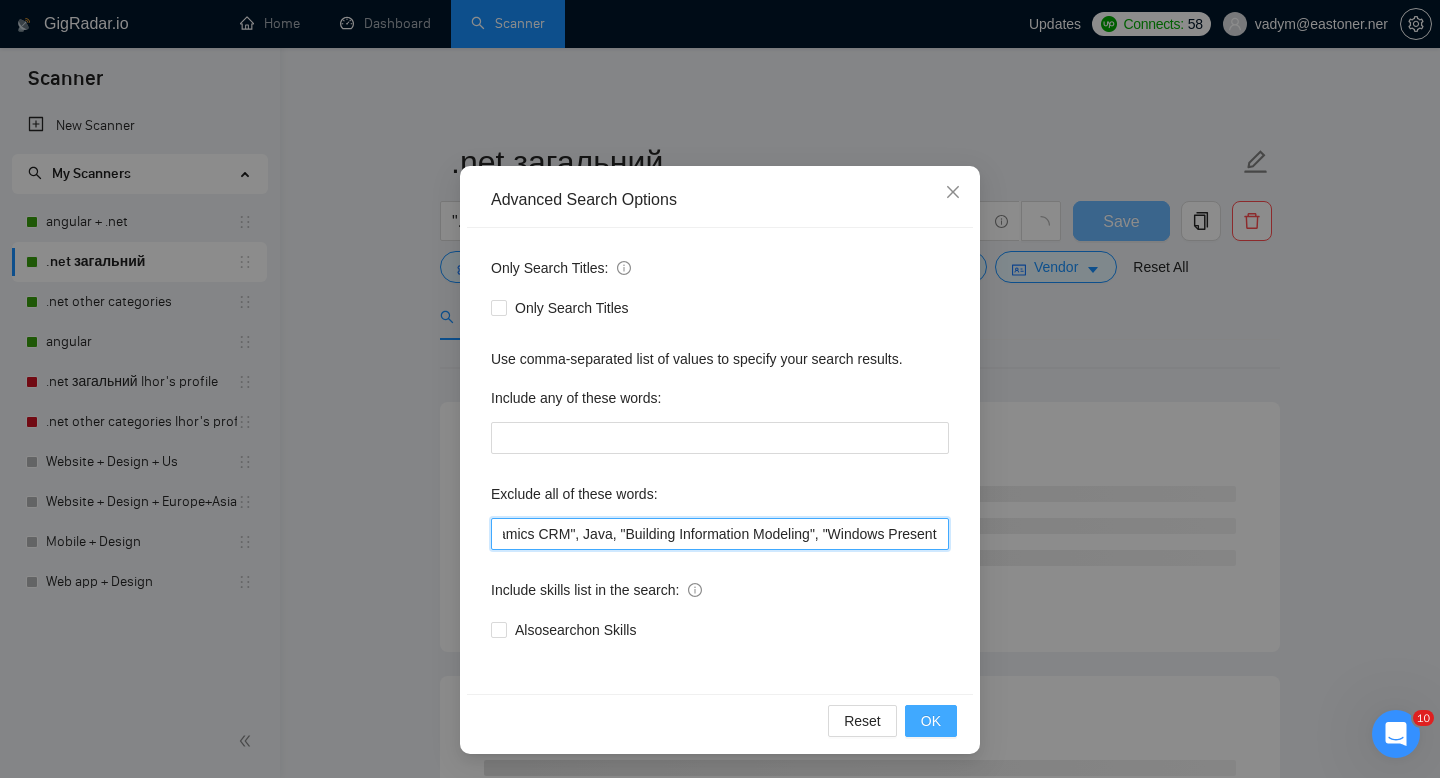 type on "(tutor*), "Looking for recruiters", "SolidWorks", "Firewall", "SoftEther", "Network Security", "OpenVPN", "Network Administration", AutoCad, consultant, "Microsoft Dynamics CRM", "Microsoft Dynamics Development", "Dynamics CRM", Java, "Building Information Modeling", "Windows Presentation Foundation", Wix, "Autodesk Revit", "AutoCAD Automation", "Autodesk AutoCAD API", "AutoCAD Civil 3D", "Autodesk AutoCAD", "Civil 3D", AutoCAD, wordPress, "Live Stream Video & Audio", "Avigilon ACC Web Endpoint API", "Sage 100", Ionic, ERP-Syncs, KQL, Xamarin, bot, Epicor, "C++", consulting, [COUNTRY], coaching, consult, tutor, teacher, mentor, trading, parser, parsing, "no agency", sex, casino, "no agencies", php, wordpress, shopify, small, little, tweaks, tweak,squarespace, wix, webflow, woocommerce, magentor" 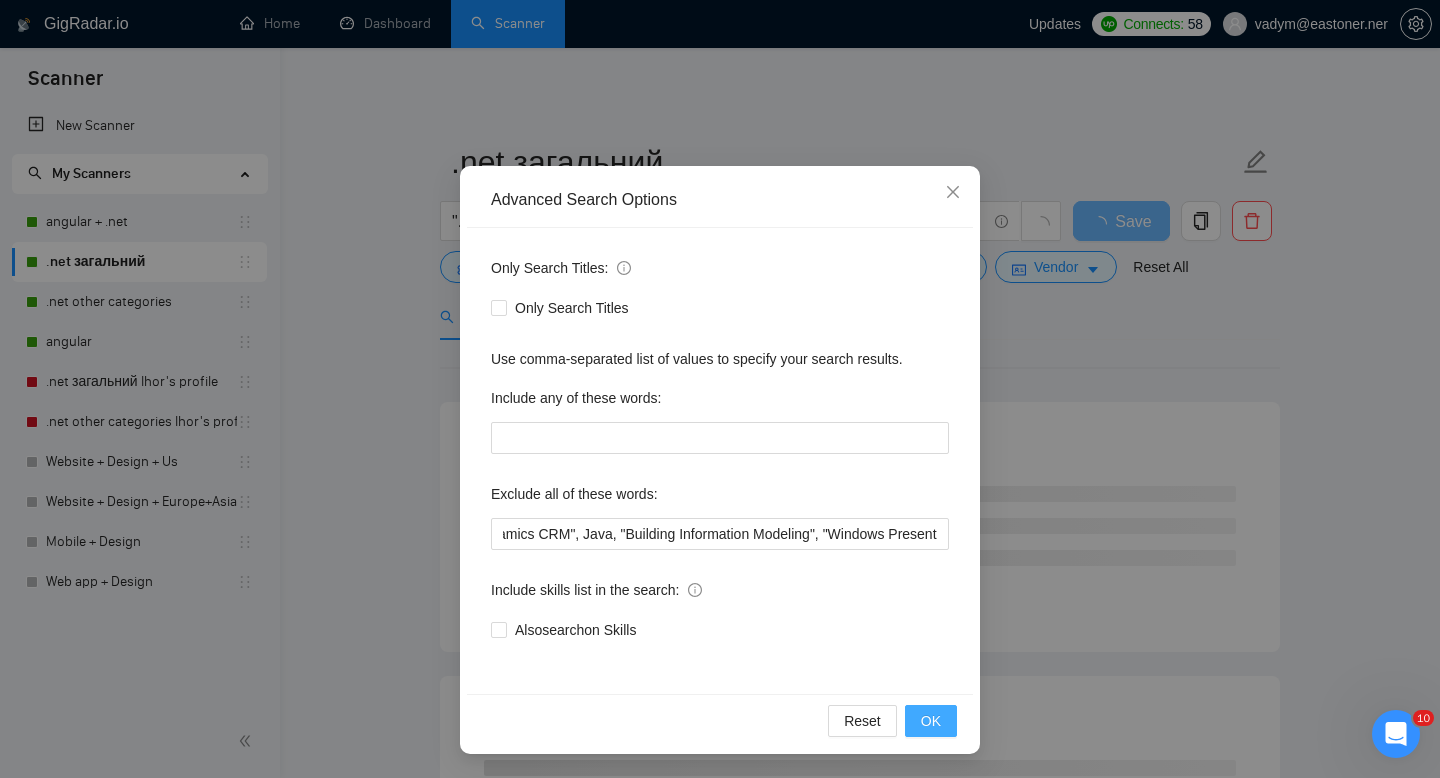 click on "OK" at bounding box center (931, 721) 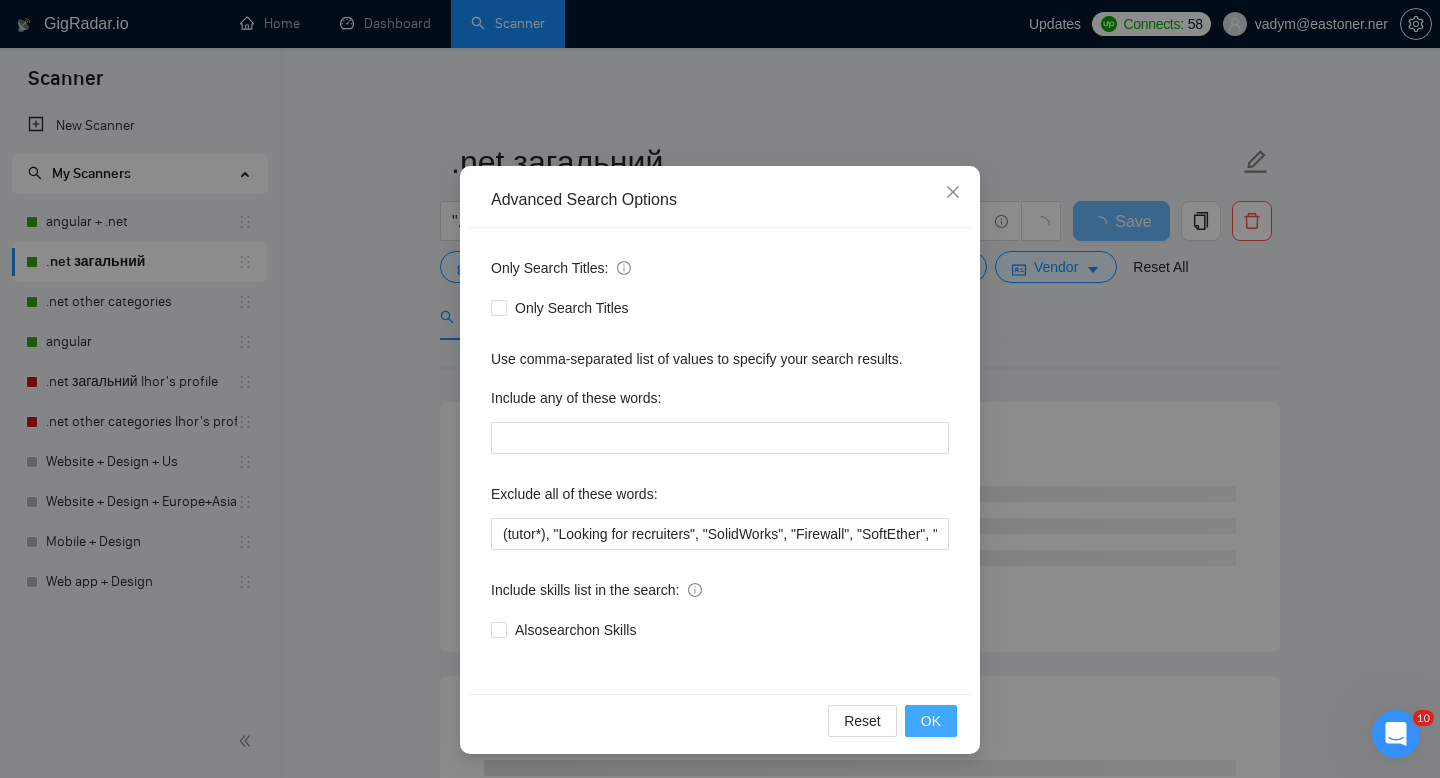 scroll, scrollTop: 0, scrollLeft: 0, axis: both 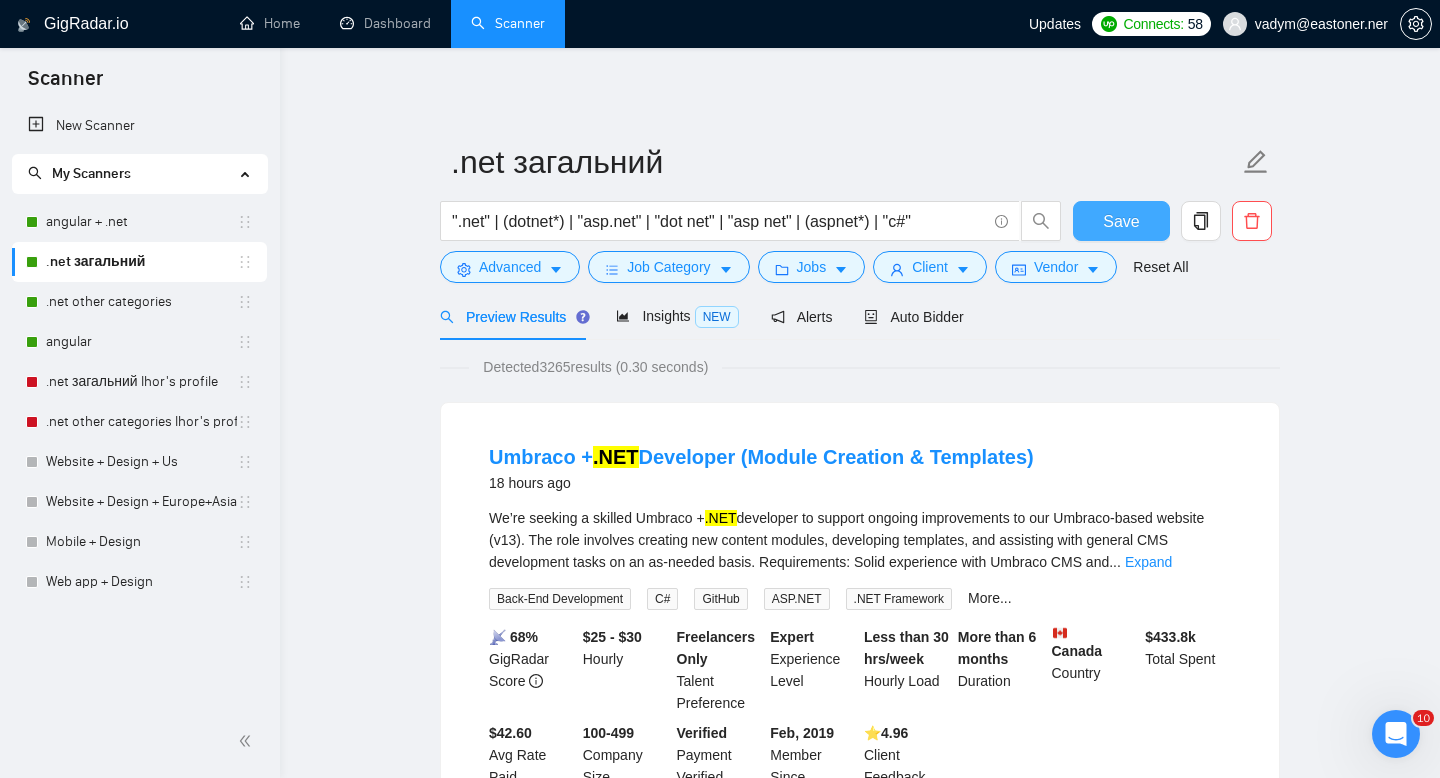 click on "Save" at bounding box center (1121, 221) 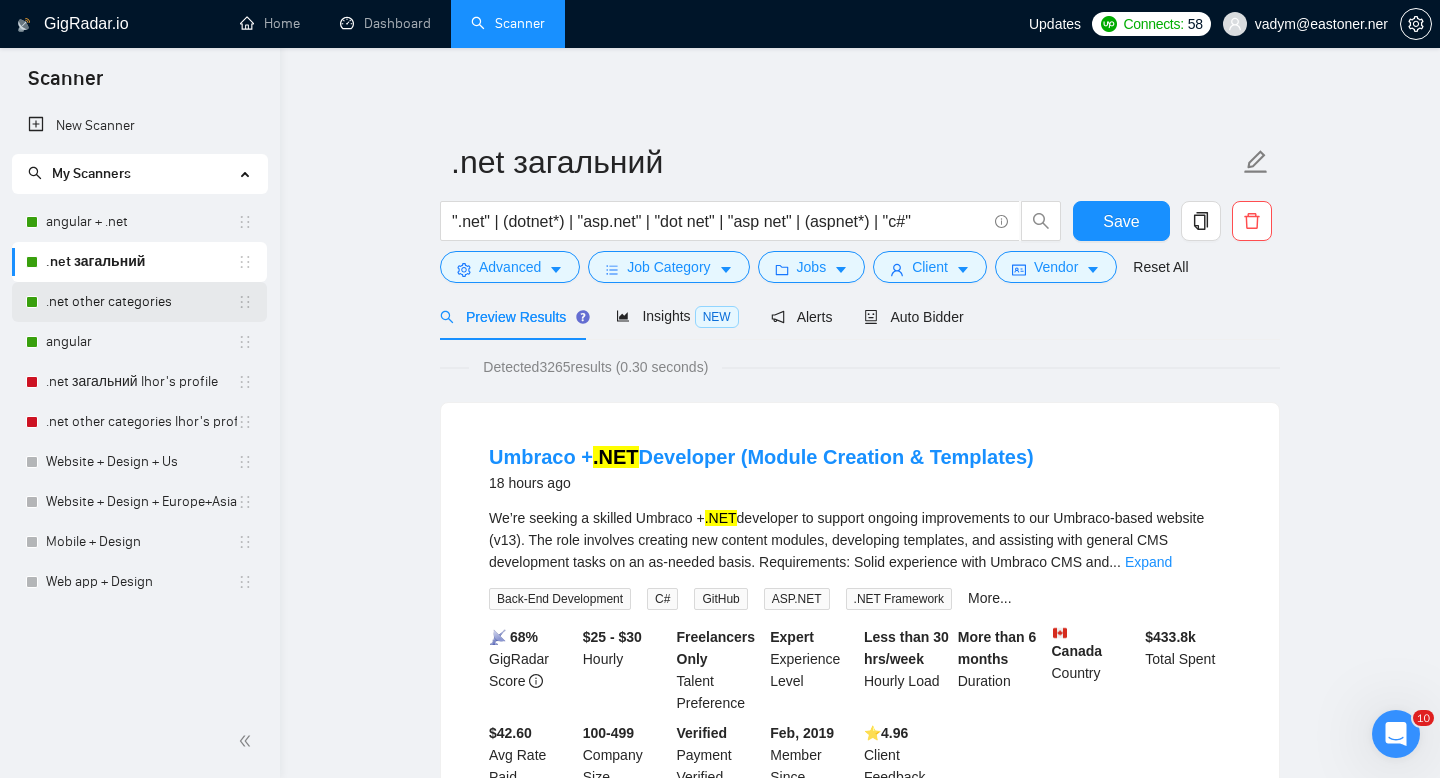 click on ".net other categories" at bounding box center (141, 302) 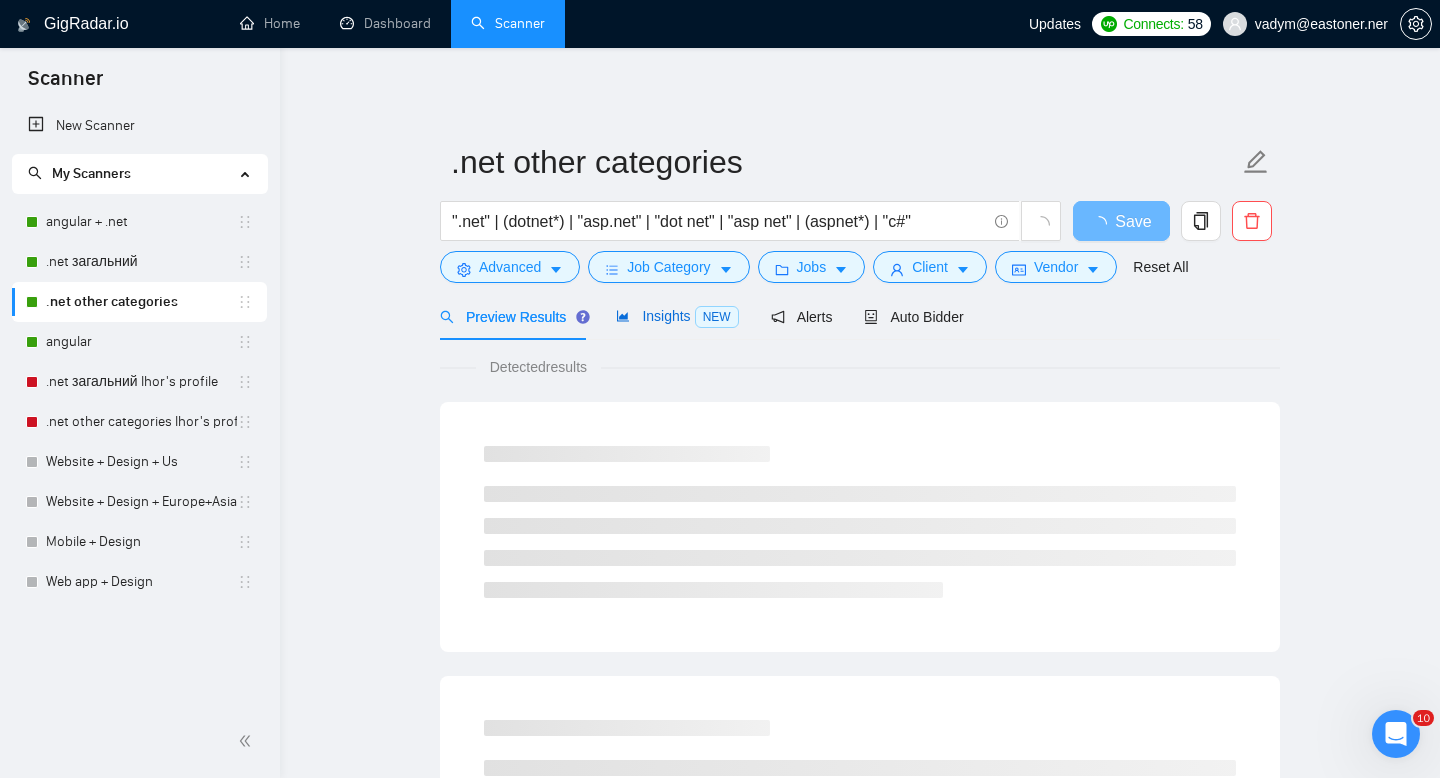 click on "Insights NEW" at bounding box center (677, 316) 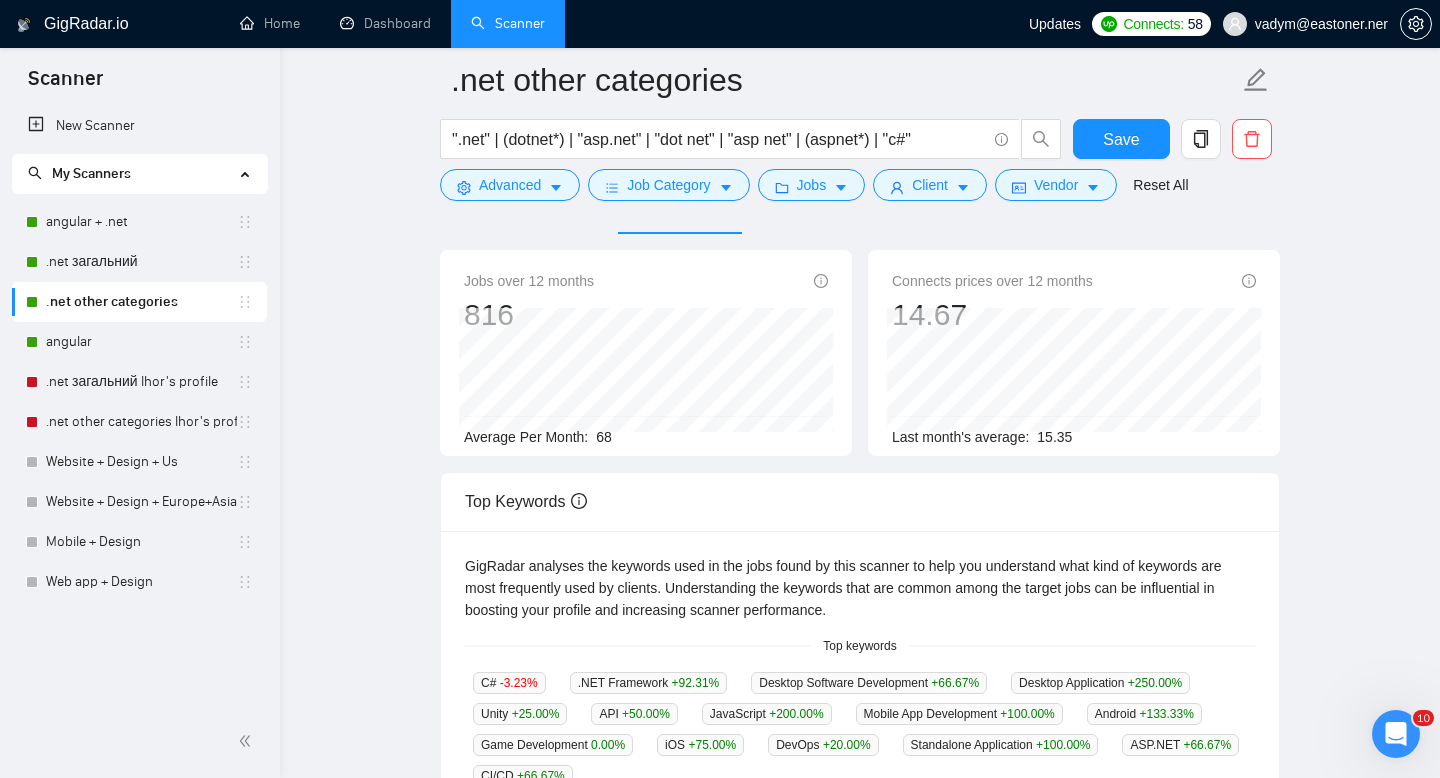 scroll, scrollTop: 0, scrollLeft: 0, axis: both 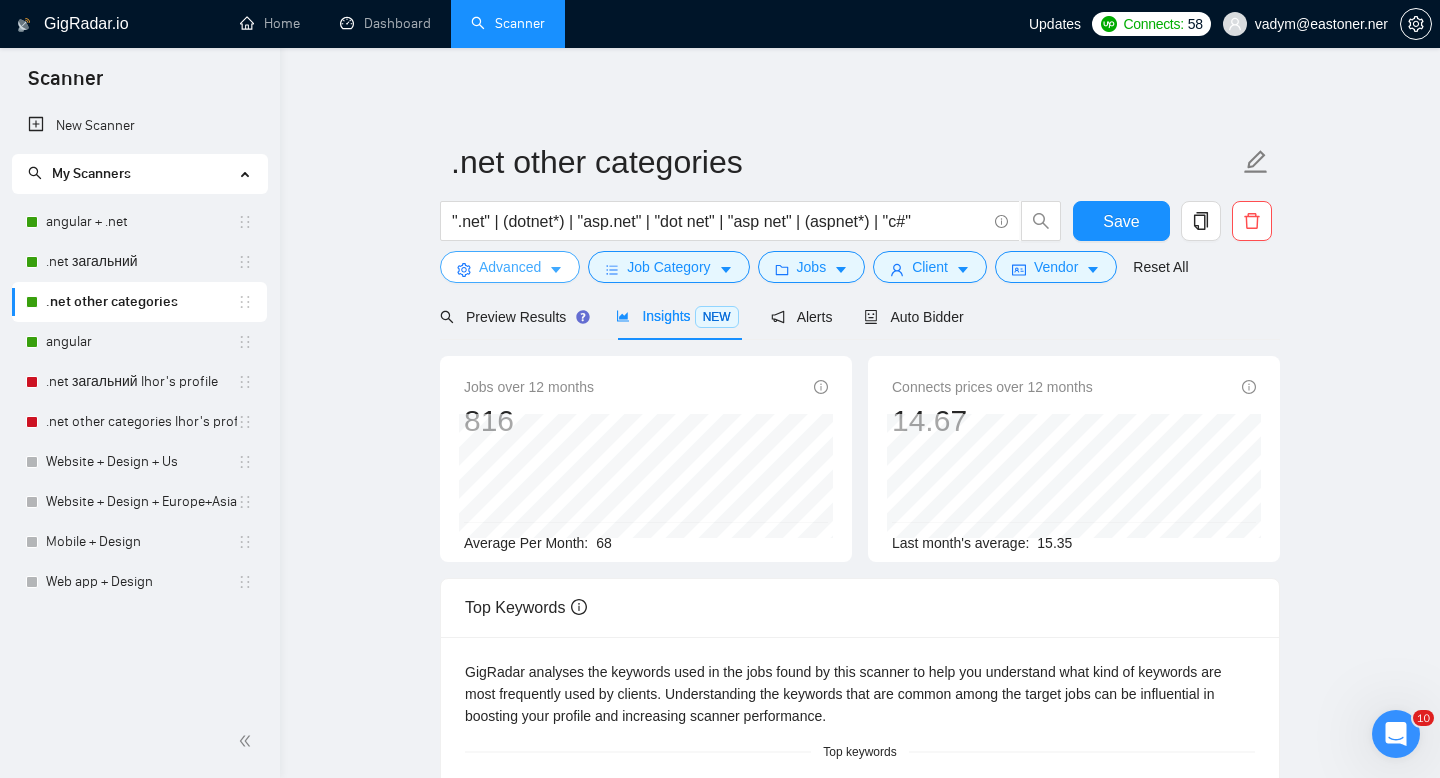 click on "Advanced" at bounding box center (510, 267) 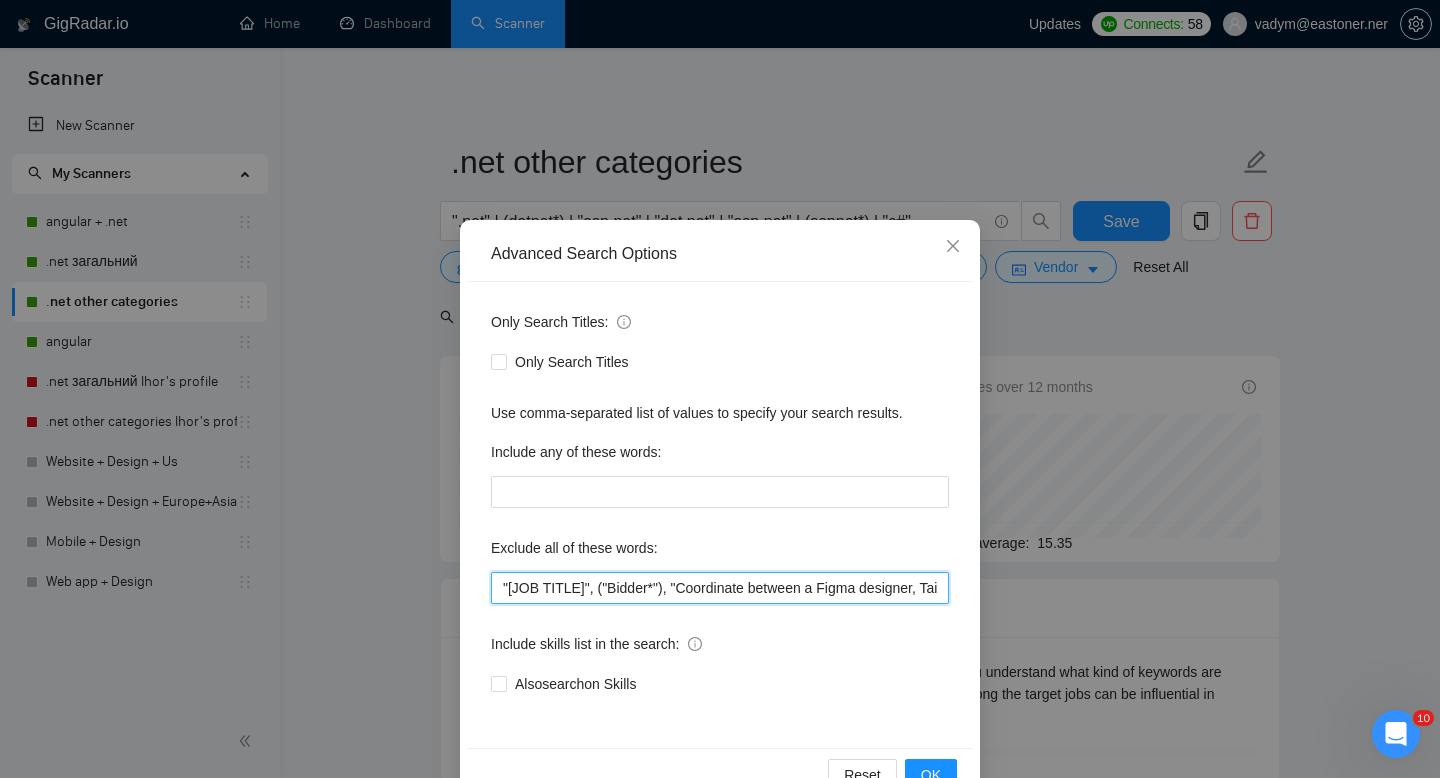 click on ""[JOB TITLE]", ("Bidder*"), "Coordinate between a Figma designer, Tailwind developer, and .NET devs", ("tutor*"), "Looking for recruiters", "SolidWorks", "Firewall", "SoftEther", "Network Security", "OpenVPN", "Network Administration", AutoCad, consultant, "Microsoft Dynamics CRM", "Microsoft Dynamics Development", "Dynamics CRM", Java, ".NET MAUI", "Building Information Modeling", "Windows Presentation Foundation", Wix, "Autodesk Revit", "AutoCAD Automation", "Autodesk AutoCAD API", "AutoCAD Civil 3D", "Autodesk AutoCAD", "Civil 3D", AutoCAD, wordPress, "Live Stream Video & Audio", "Avigilon ACC Web Endpoint API", "Sage 100", Ionic, ERP-Syncs, KQL, Xamarin, bot, Epicor, "C++", consulting, [COUNTRY], coaching, consult, tutor, teacher, mentor, trading, parser, parsing, "no agency", sex, casino, "no agencies", php, wordpress, shopify, small, little, tweaks, tweak,squarespace, wix, webflow, woocommerce, magentor" at bounding box center (720, 588) 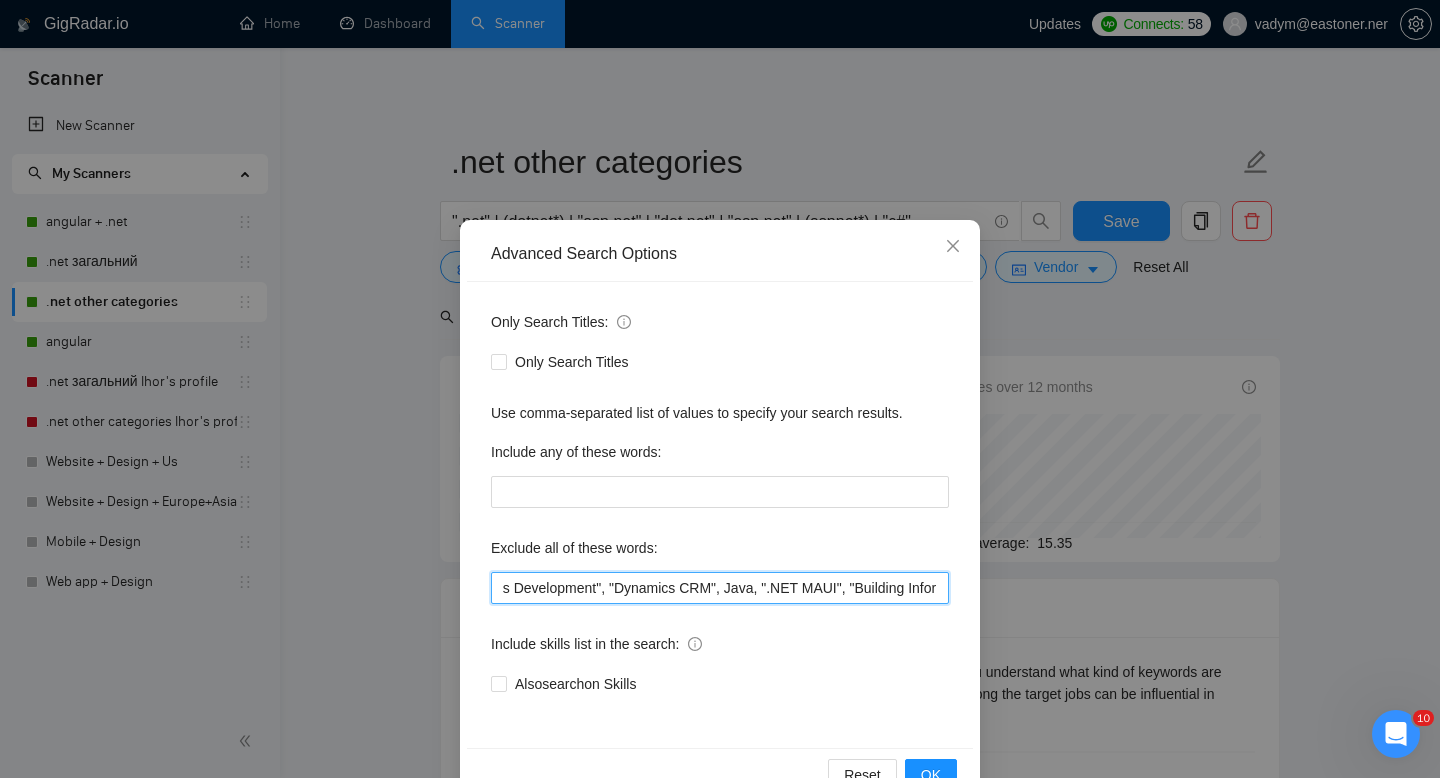 scroll, scrollTop: 0, scrollLeft: 1887, axis: horizontal 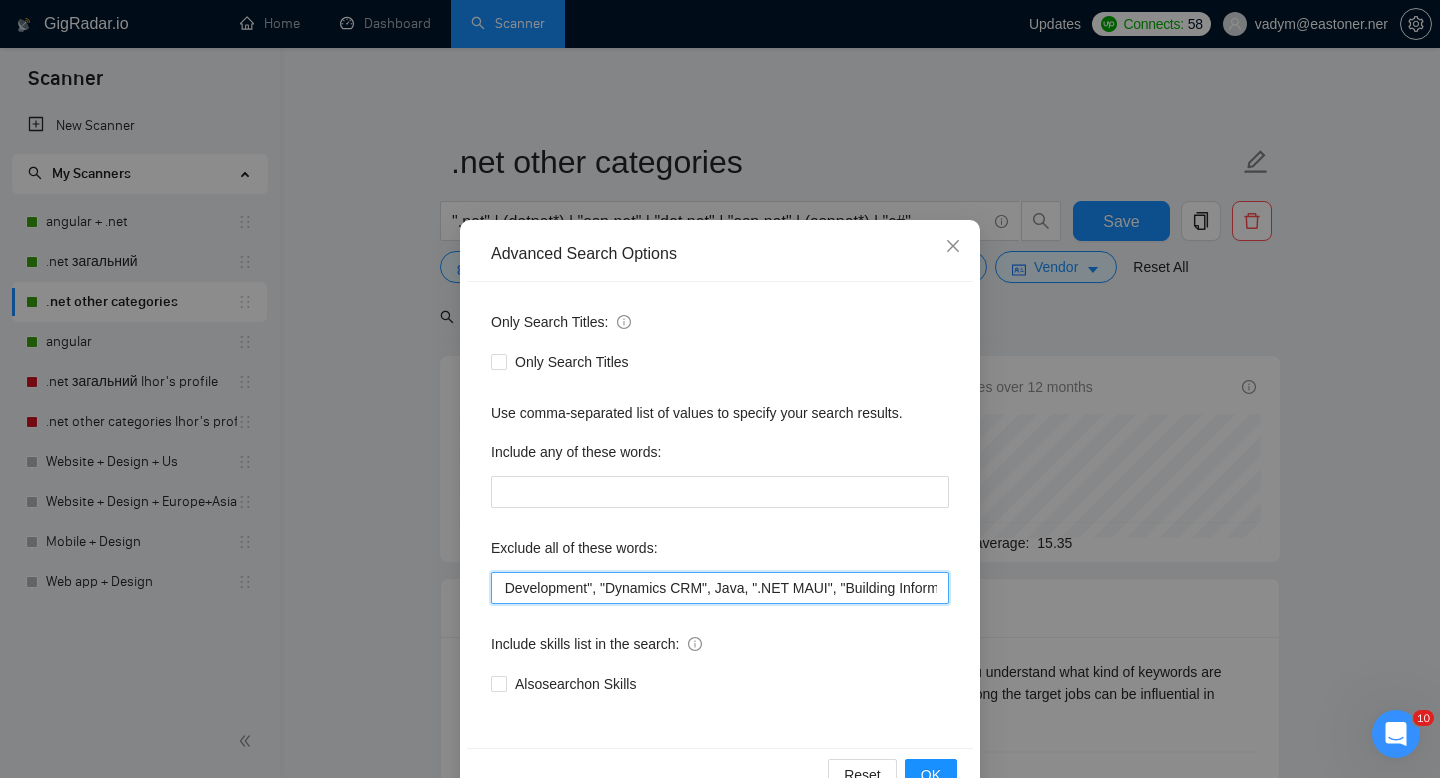 click on ""[JOB TITLE]", ("Bidder*"), "Coordinate between a Figma designer, Tailwind developer, and .NET devs", ("tutor*"), "Looking for recruiters", "SolidWorks", "Firewall", "SoftEther", "Network Security", "OpenVPN", "Network Administration", AutoCad, consultant, "Microsoft Dynamics CRM", "Microsoft Dynamics Development", "Dynamics CRM", Java, ".NET MAUI", "Building Information Modeling", "Windows Presentation Foundation", Wix, "Autodesk Revit", "AutoCAD Automation", "Autodesk AutoCAD API", "AutoCAD Civil 3D", "Autodesk AutoCAD", "Civil 3D", AutoCAD, wordPress, "Live Stream Video & Audio", "Avigilon ACC Web Endpoint API", "Sage 100", Ionic, ERP-Syncs, KQL, Xamarin, bot, Epicor, "C++", consulting, [COUNTRY], coaching, consult, tutor, teacher, mentor, trading, parser, parsing, "no agency", sex, casino, "no agencies", php, wordpress, shopify, small, little, tweaks, tweak,squarespace, wix, webflow, woocommerce, magentor" at bounding box center (720, 588) 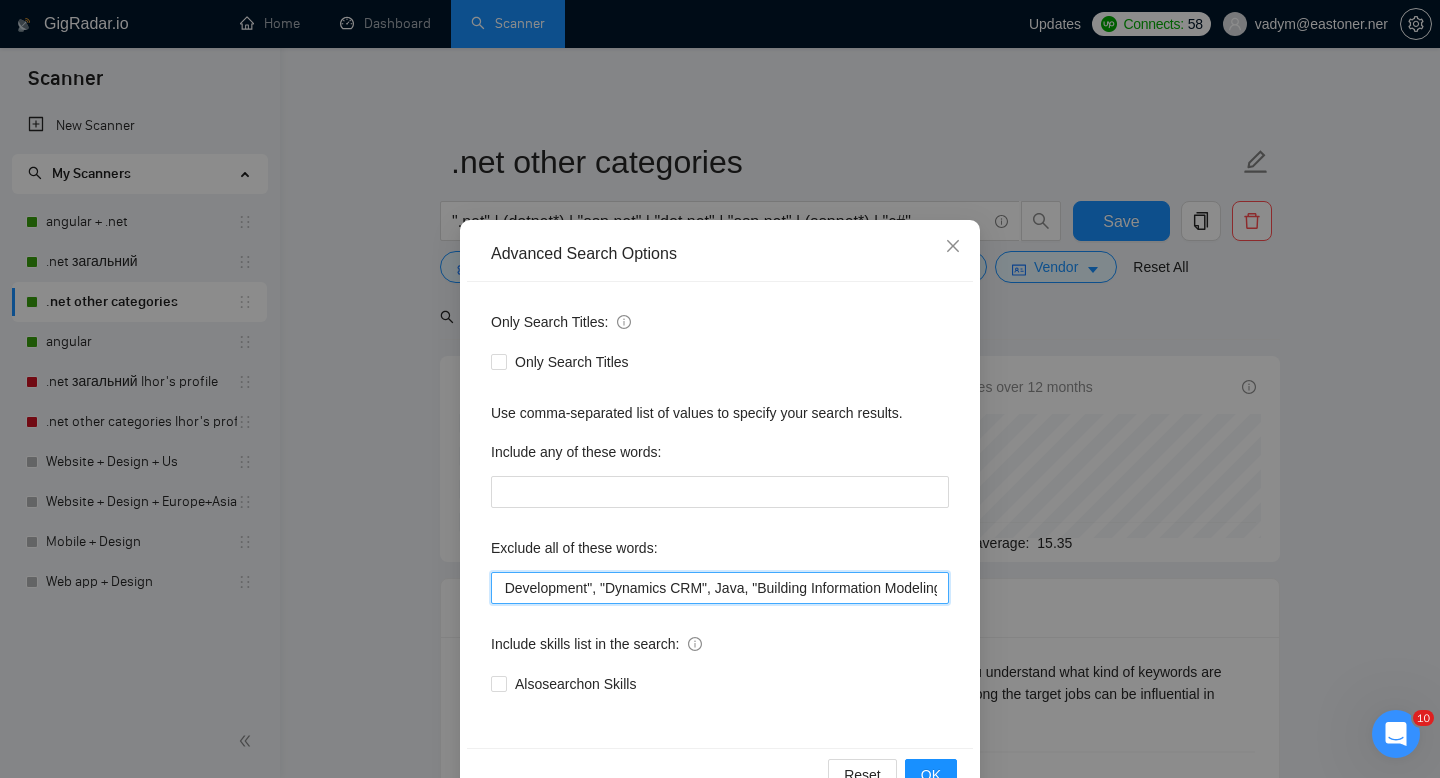 scroll, scrollTop: 54, scrollLeft: 0, axis: vertical 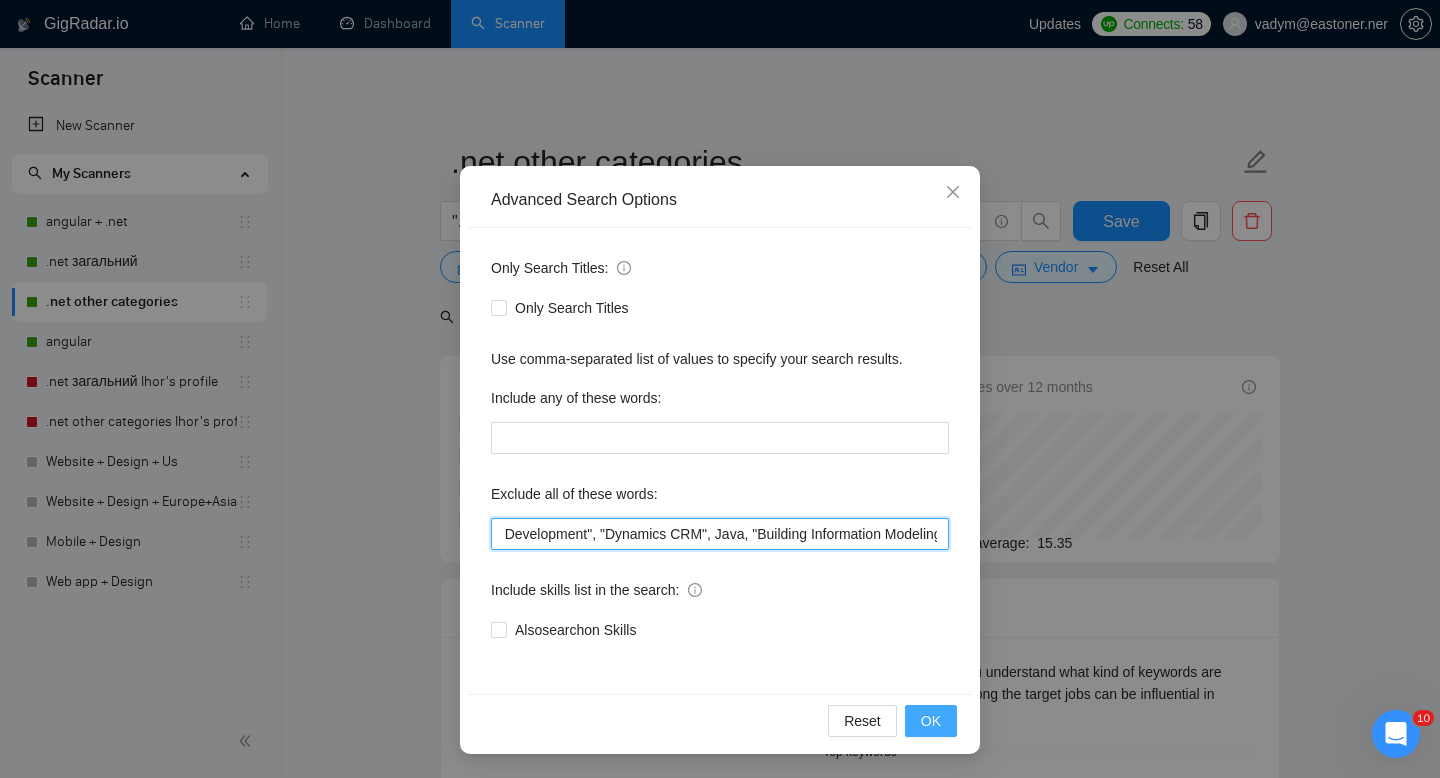 type on ""[JOB TITLE]", ("Bidder*"), "Coordinate between a Figma designer, Tailwind developer, and .NET devs", ("tutor*"), "Looking for recruiters", "SolidWorks", "Firewall", "SoftEther", "Network Security", "OpenVPN", "Network Administration", AutoCad, consultant, "Microsoft Dynamics CRM", "Microsoft Dynamics Development", "Dynamics CRM", Java, "Building Information Modeling", "Windows Presentation Foundation", Wix, "Autodesk Revit", "AutoCAD Automation", "Autodesk AutoCAD API", "AutoCAD Civil 3D", "Autodesk AutoCAD", "Civil 3D", AutoCAD, wordPress, "Live Stream Video & Audio", "Avigilon ACC Web Endpoint API", "Sage 100", Ionic, ERP-Syncs, KQL, Xamarin, bot, Epicor, "C++", consulting, [COUNTRY], coaching, consult, tutor, teacher, mentor, trading, parser, parsing, "no agency", sex, casino, "no agencies", php, wordpress, shopify, small, little, tweaks, tweak,squarespace, wix, webflow, woocommerce, magentor" 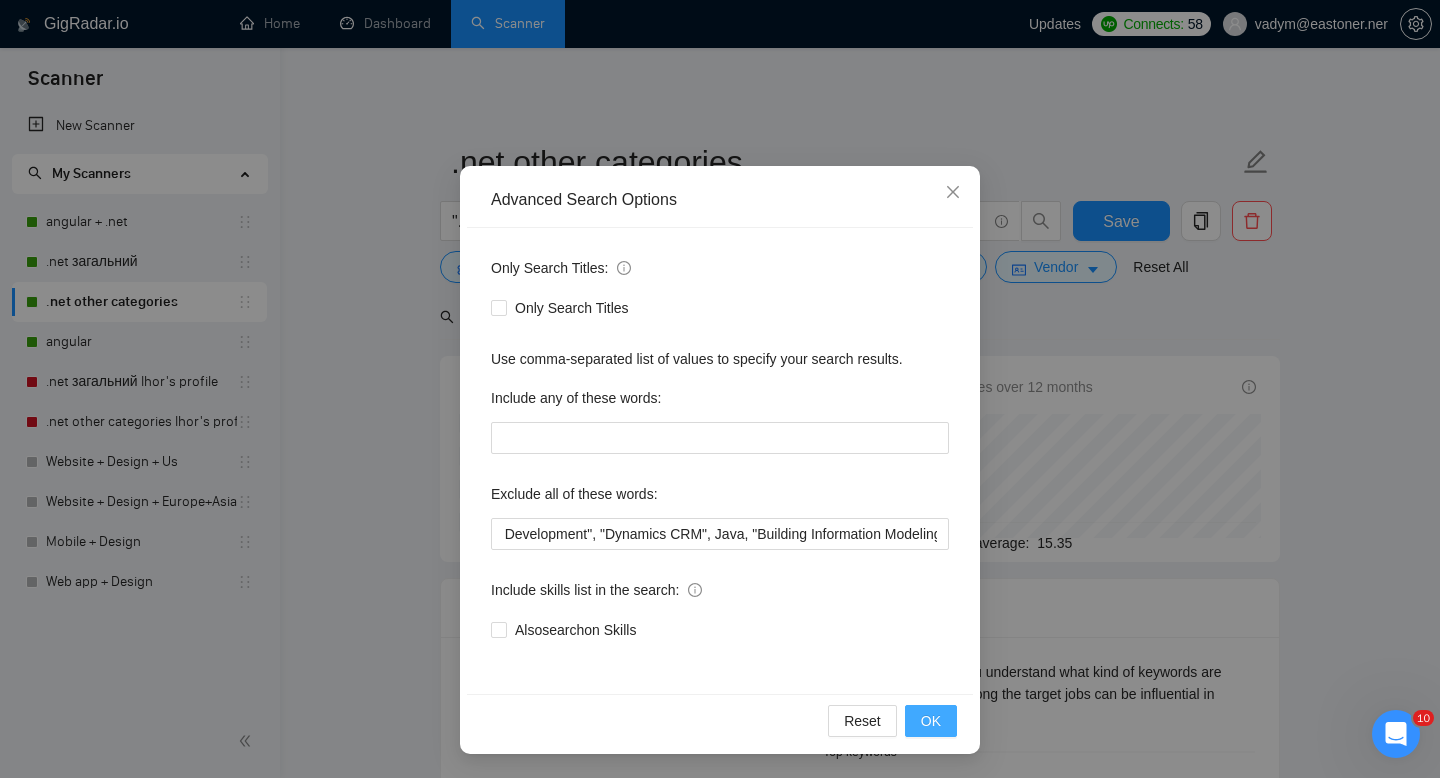 scroll, scrollTop: 0, scrollLeft: 0, axis: both 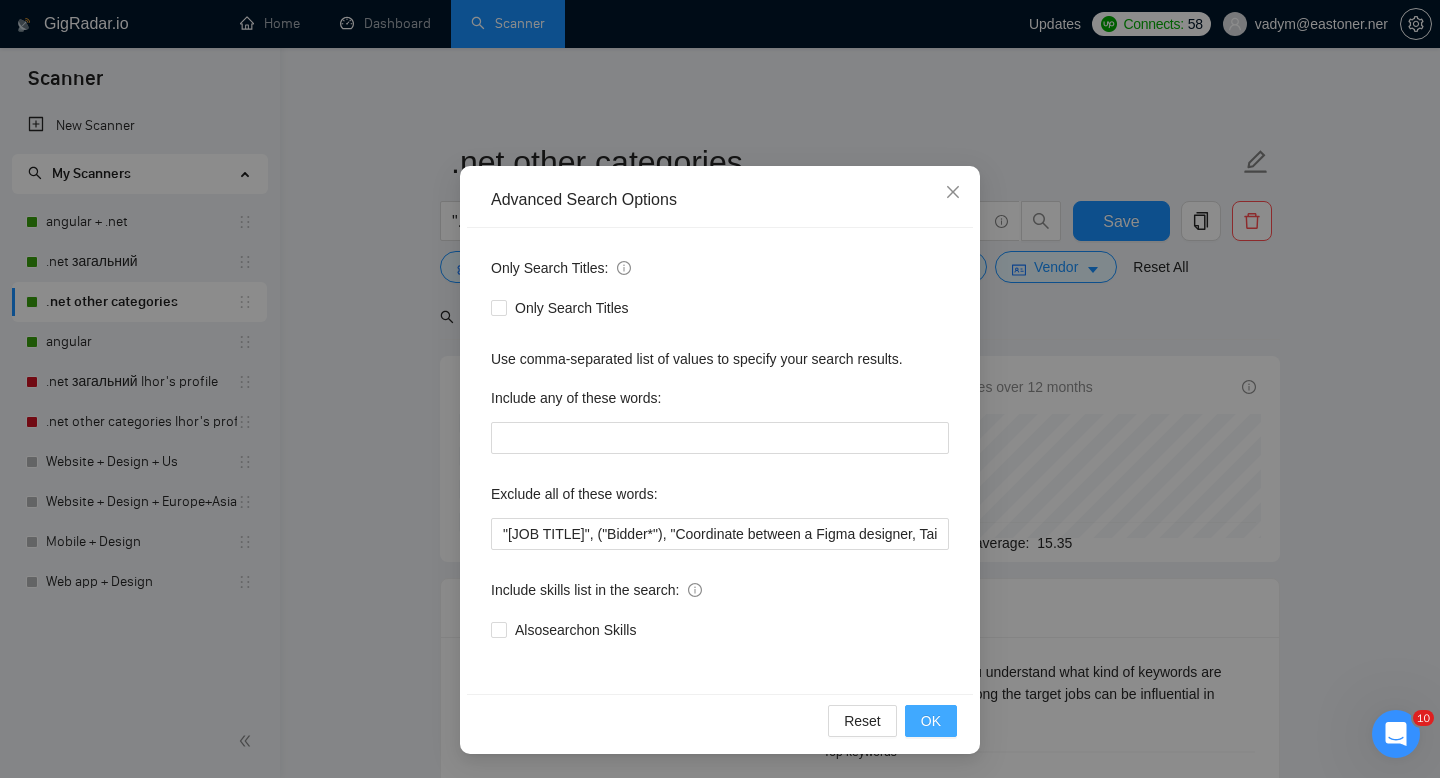 click on "OK" at bounding box center (931, 721) 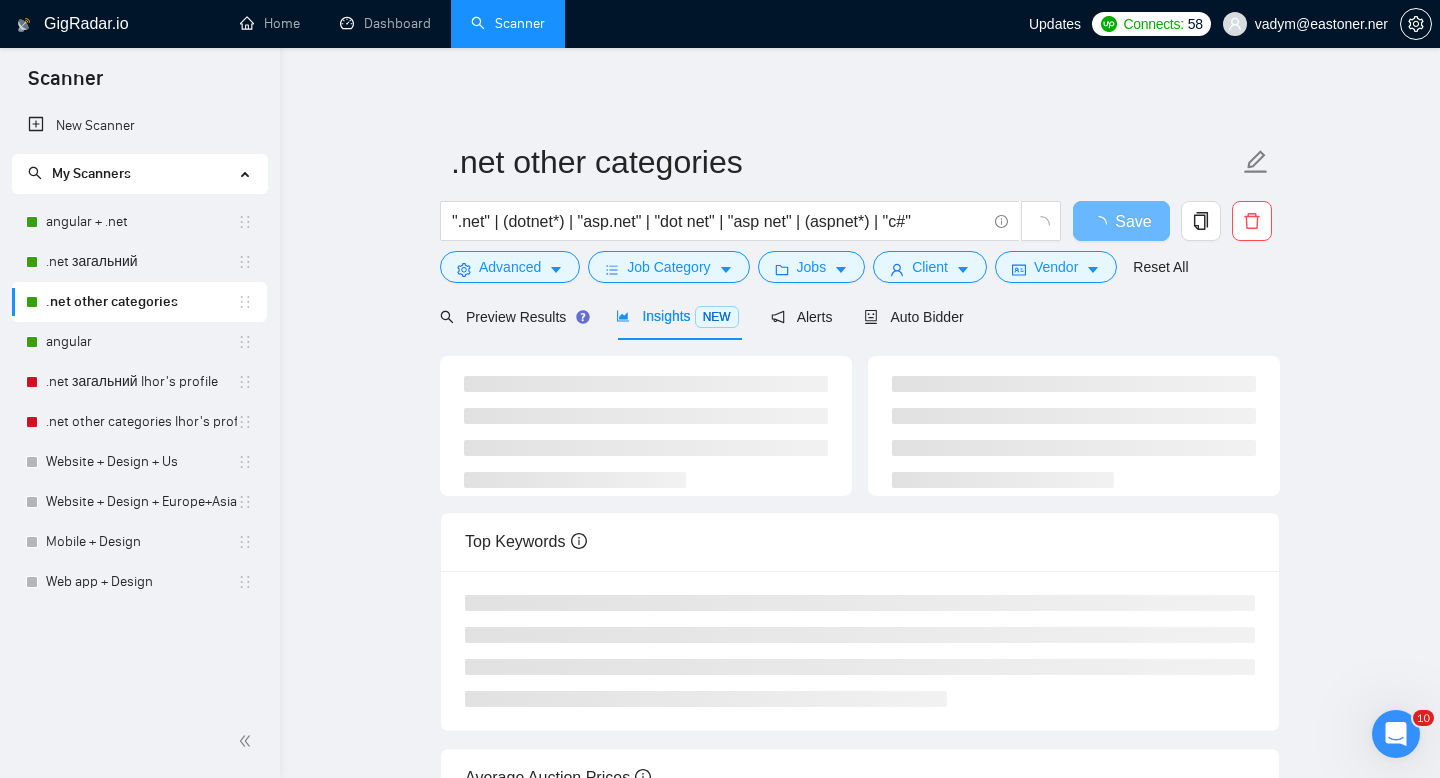 scroll, scrollTop: 0, scrollLeft: 0, axis: both 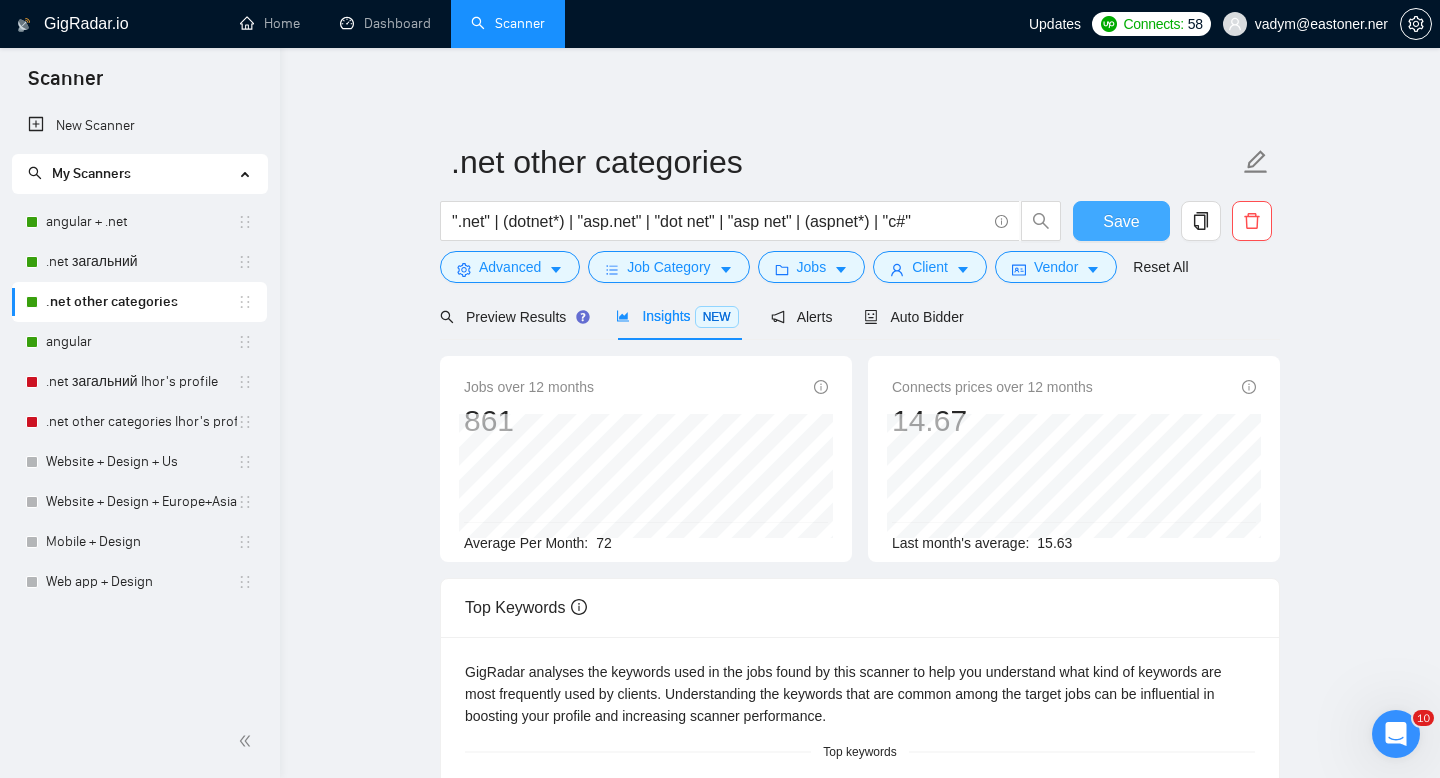 click on "Save" at bounding box center [1121, 221] 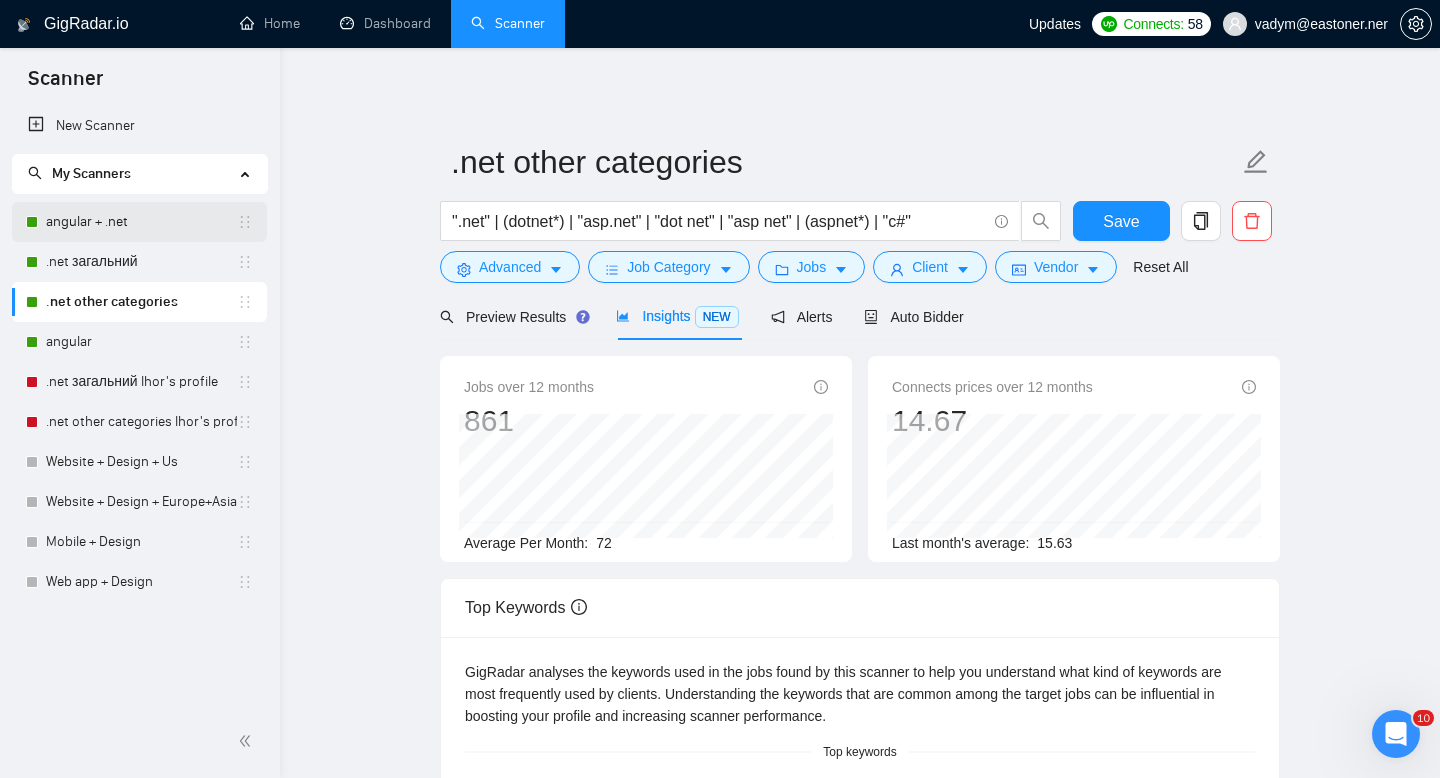click on "angular + .net" at bounding box center (141, 222) 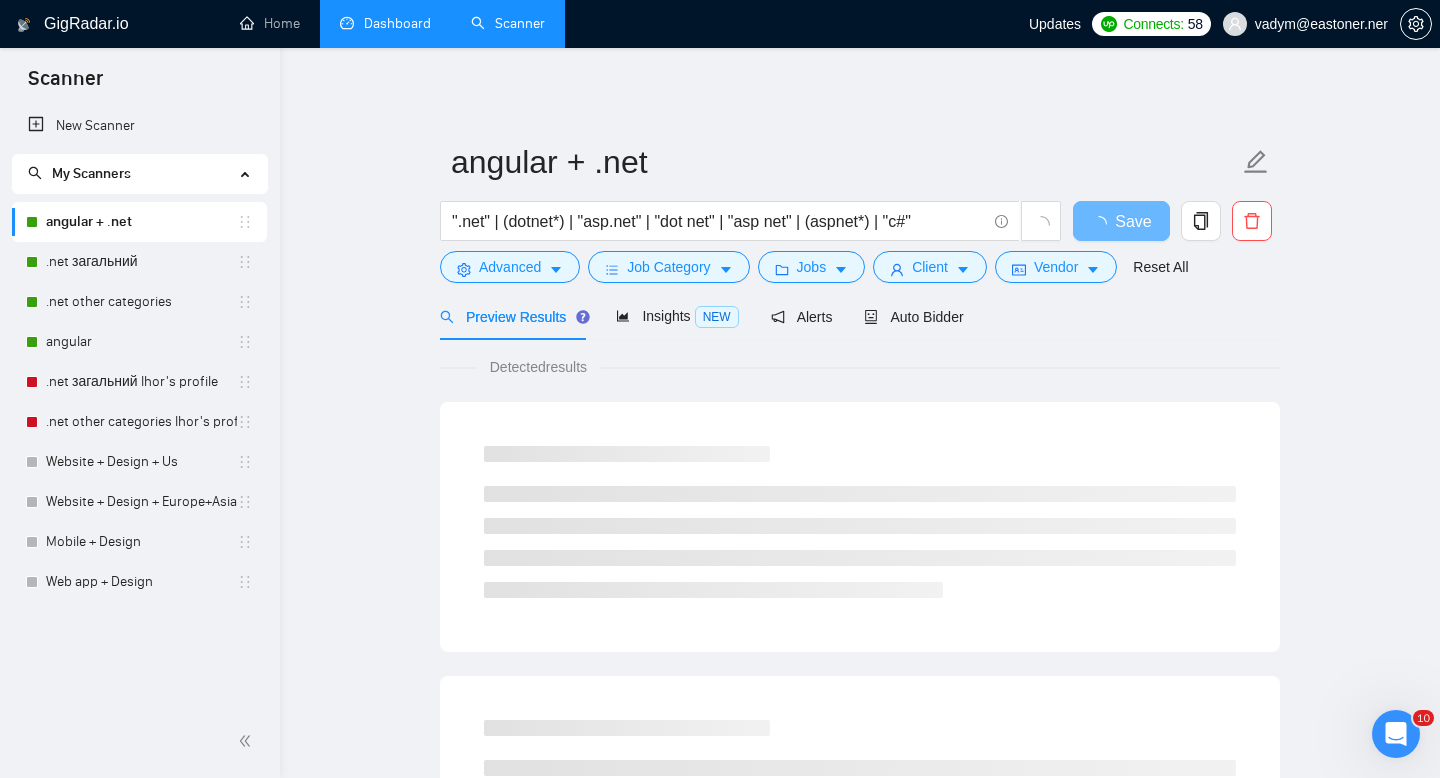 click on "Dashboard" at bounding box center (385, 23) 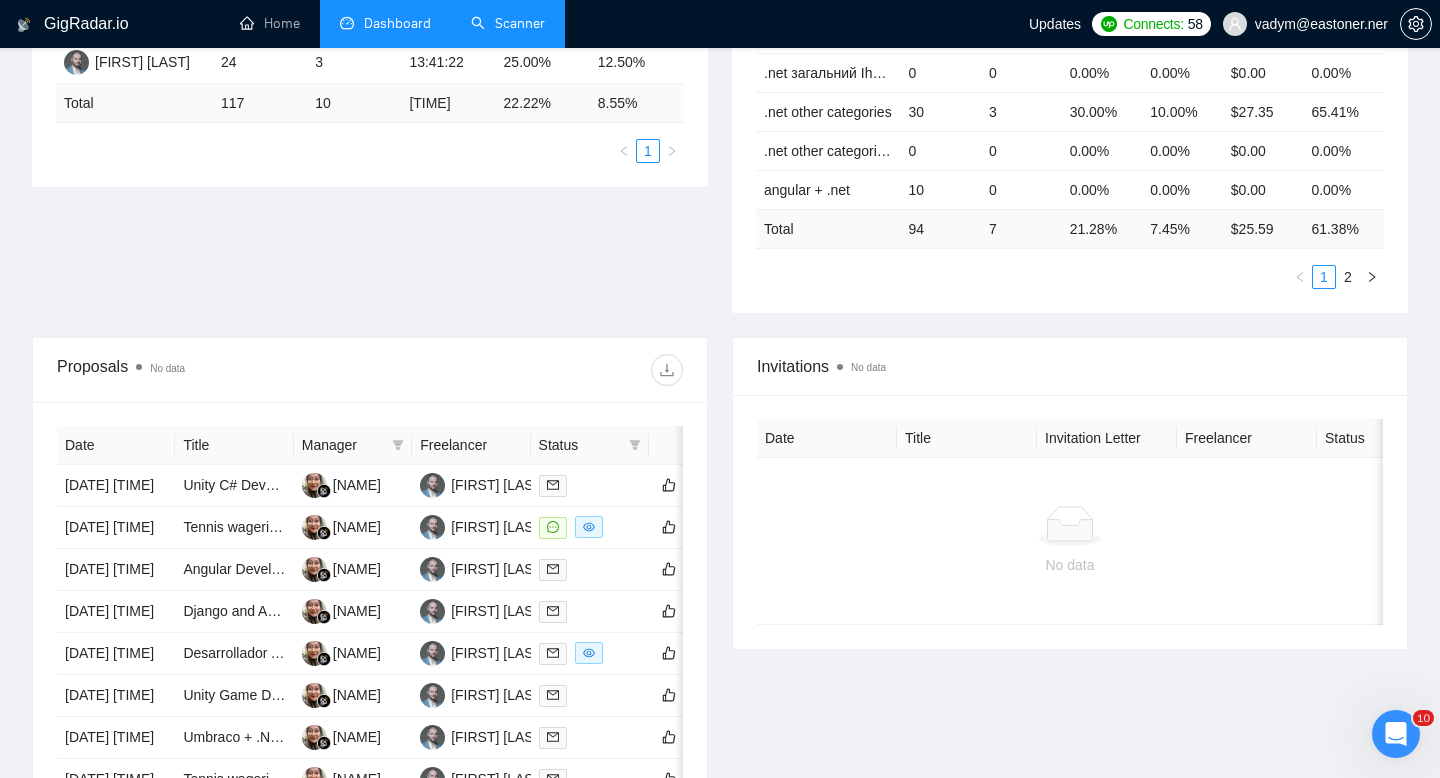 scroll, scrollTop: 531, scrollLeft: 0, axis: vertical 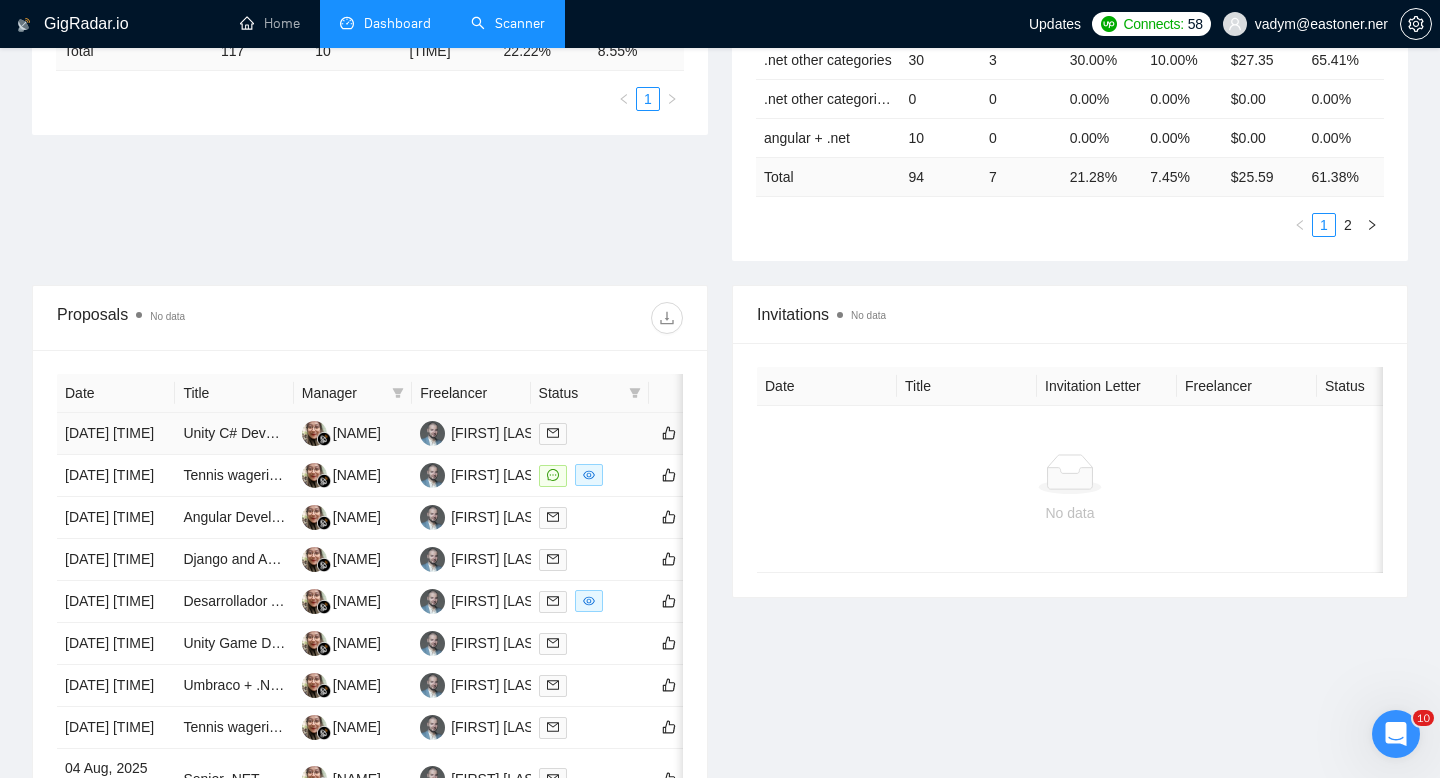 click on "Unity C# Developer (Comp Sci Degree Req.)" at bounding box center [234, 434] 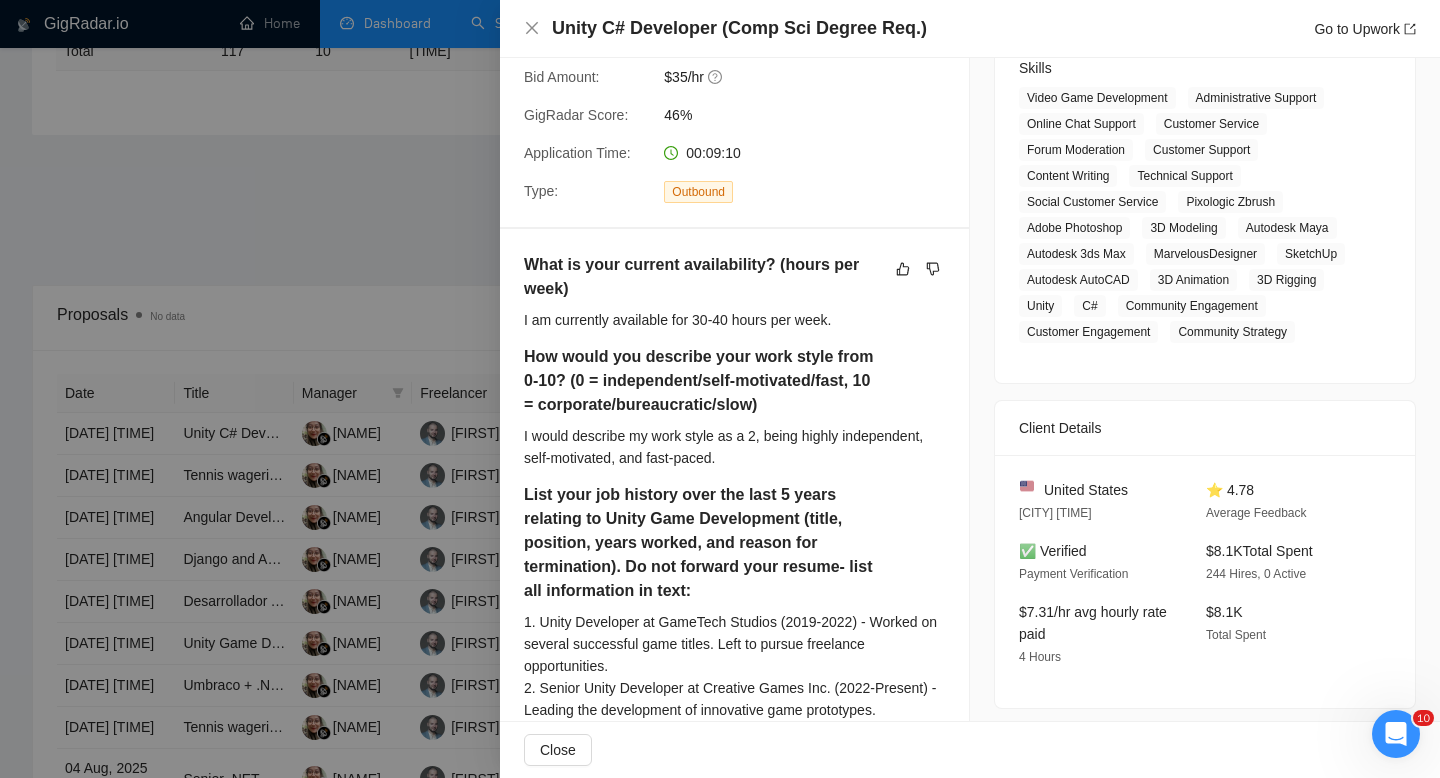 scroll, scrollTop: 0, scrollLeft: 0, axis: both 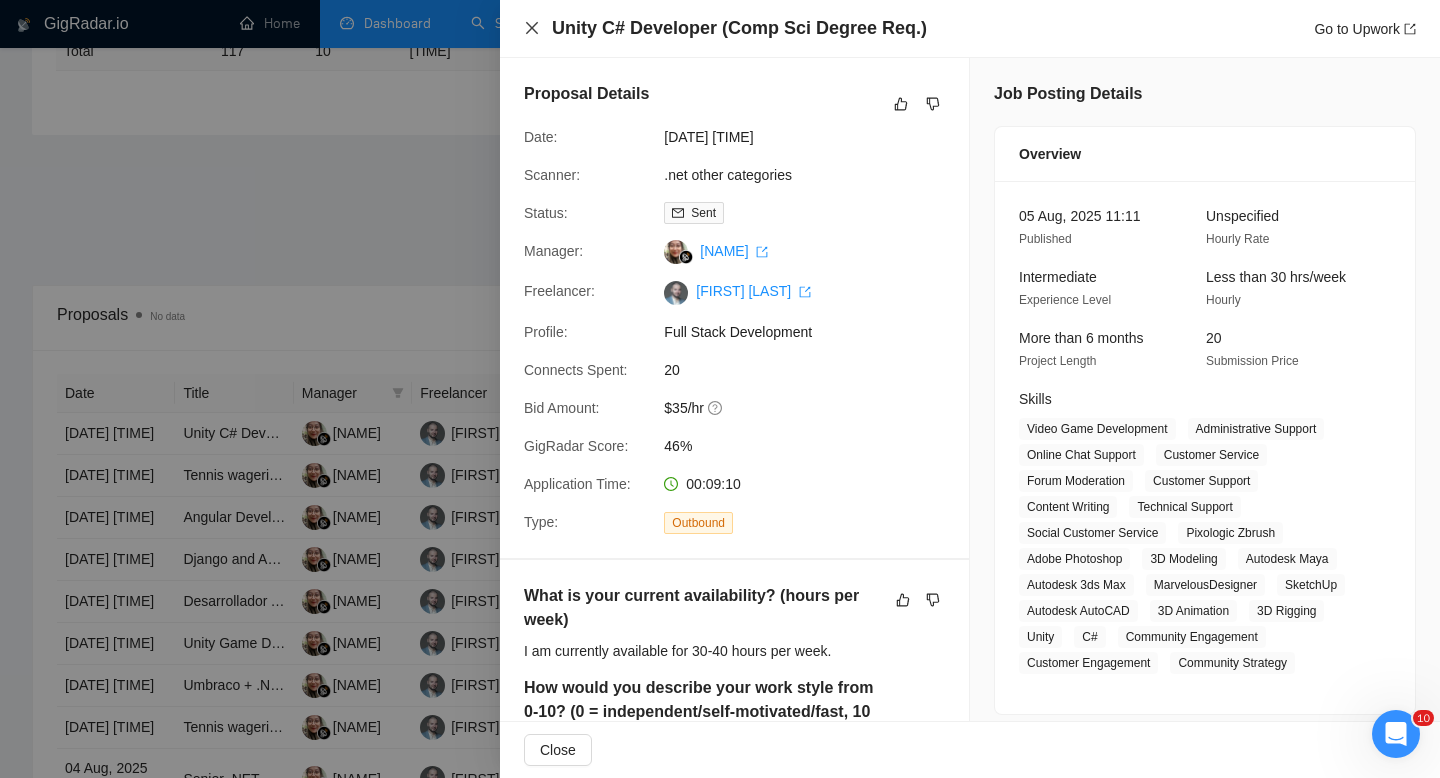 click 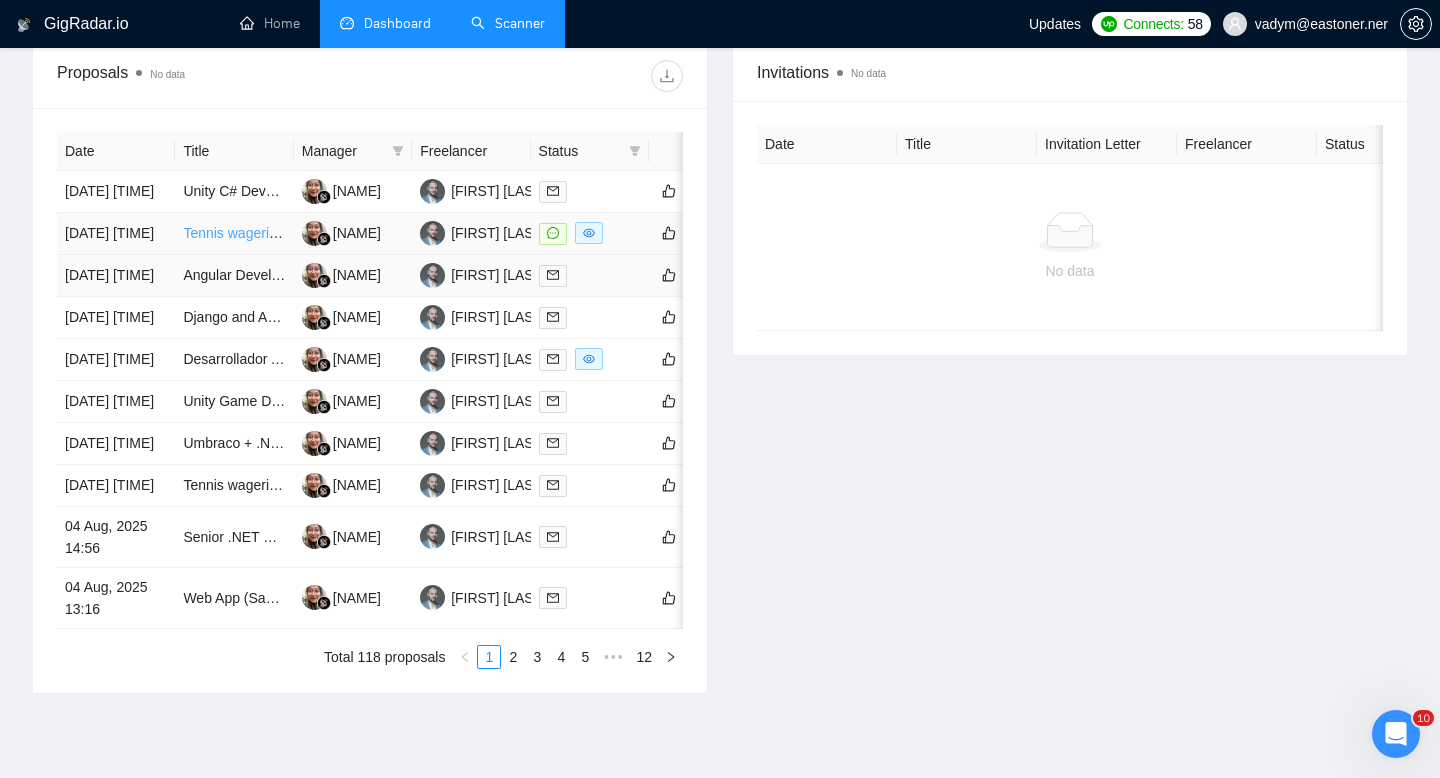 scroll, scrollTop: 1019, scrollLeft: 0, axis: vertical 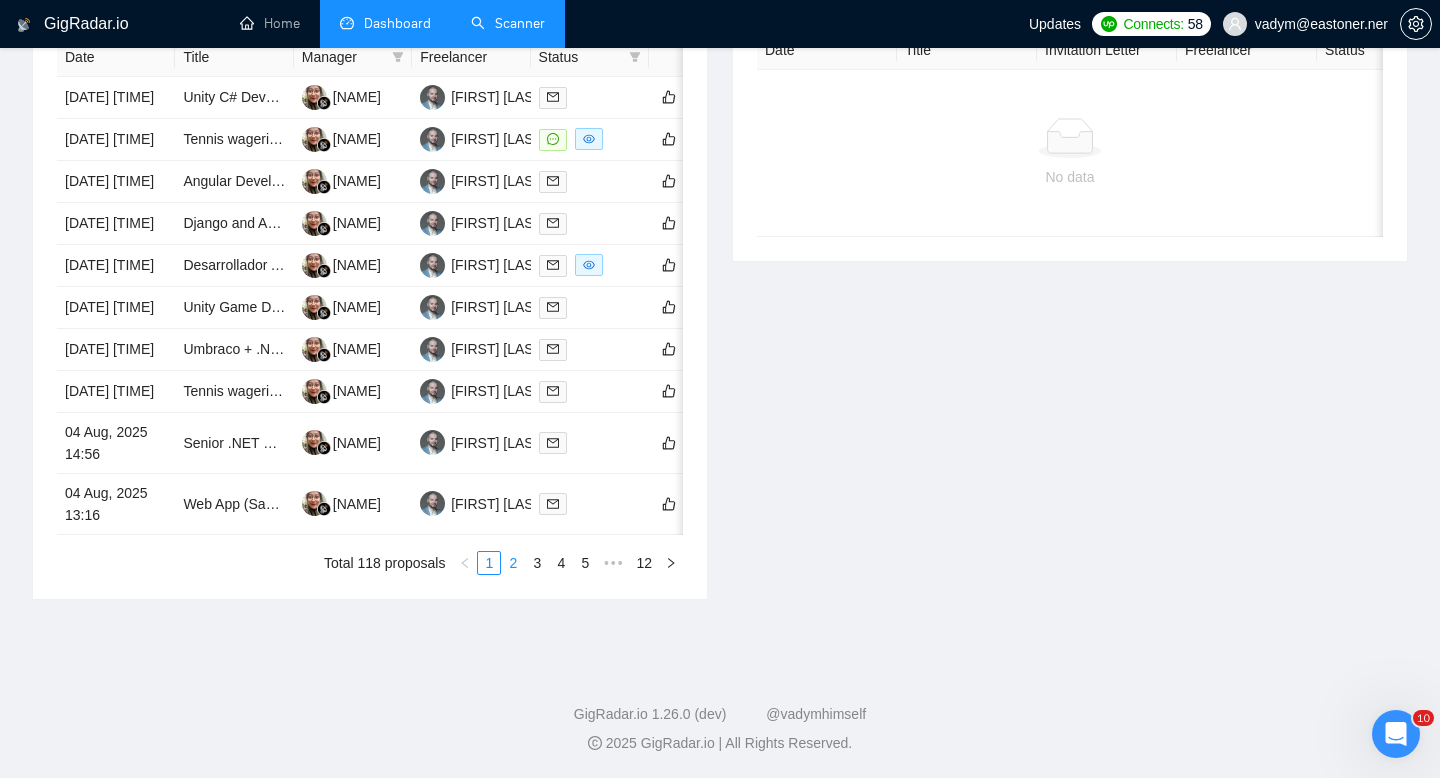 click on "2" at bounding box center (513, 563) 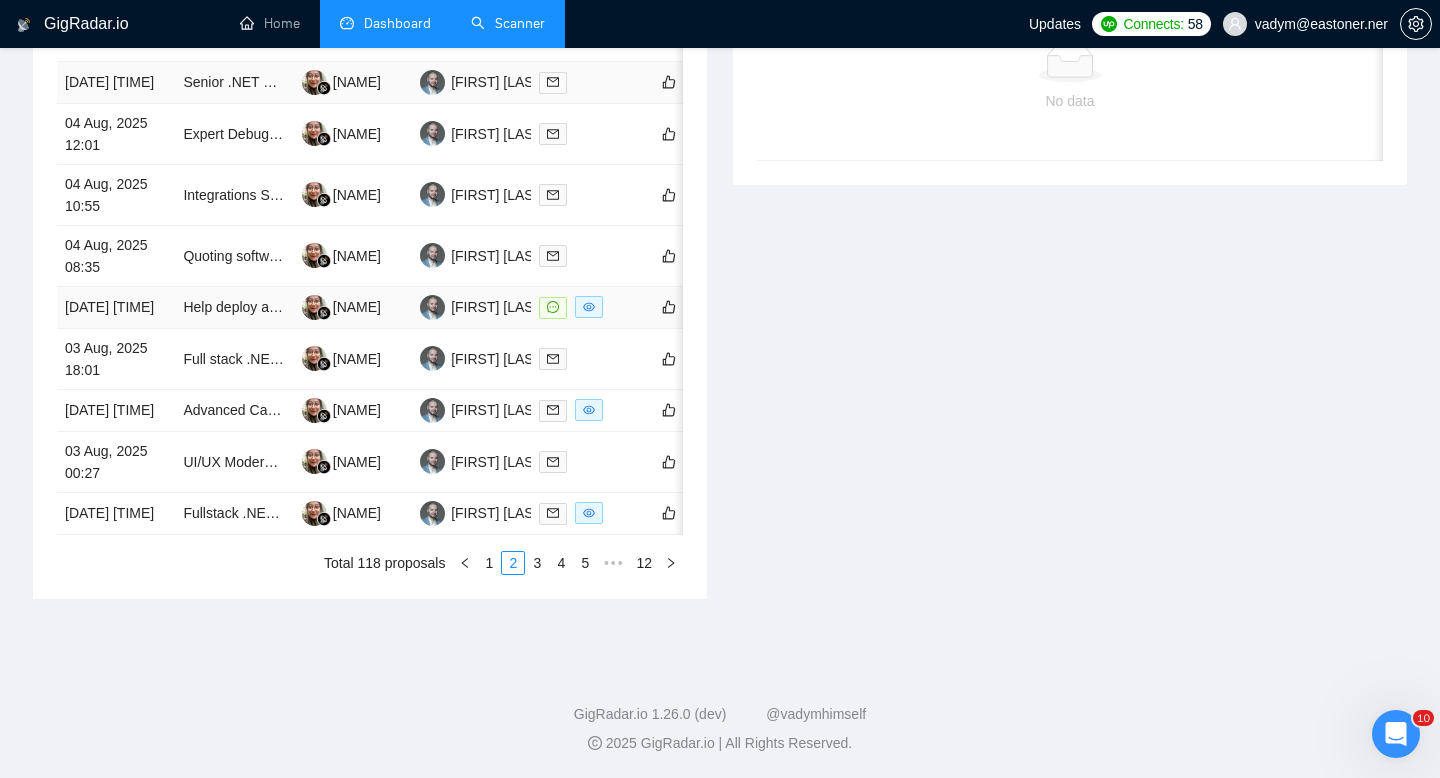 scroll, scrollTop: 1019, scrollLeft: 0, axis: vertical 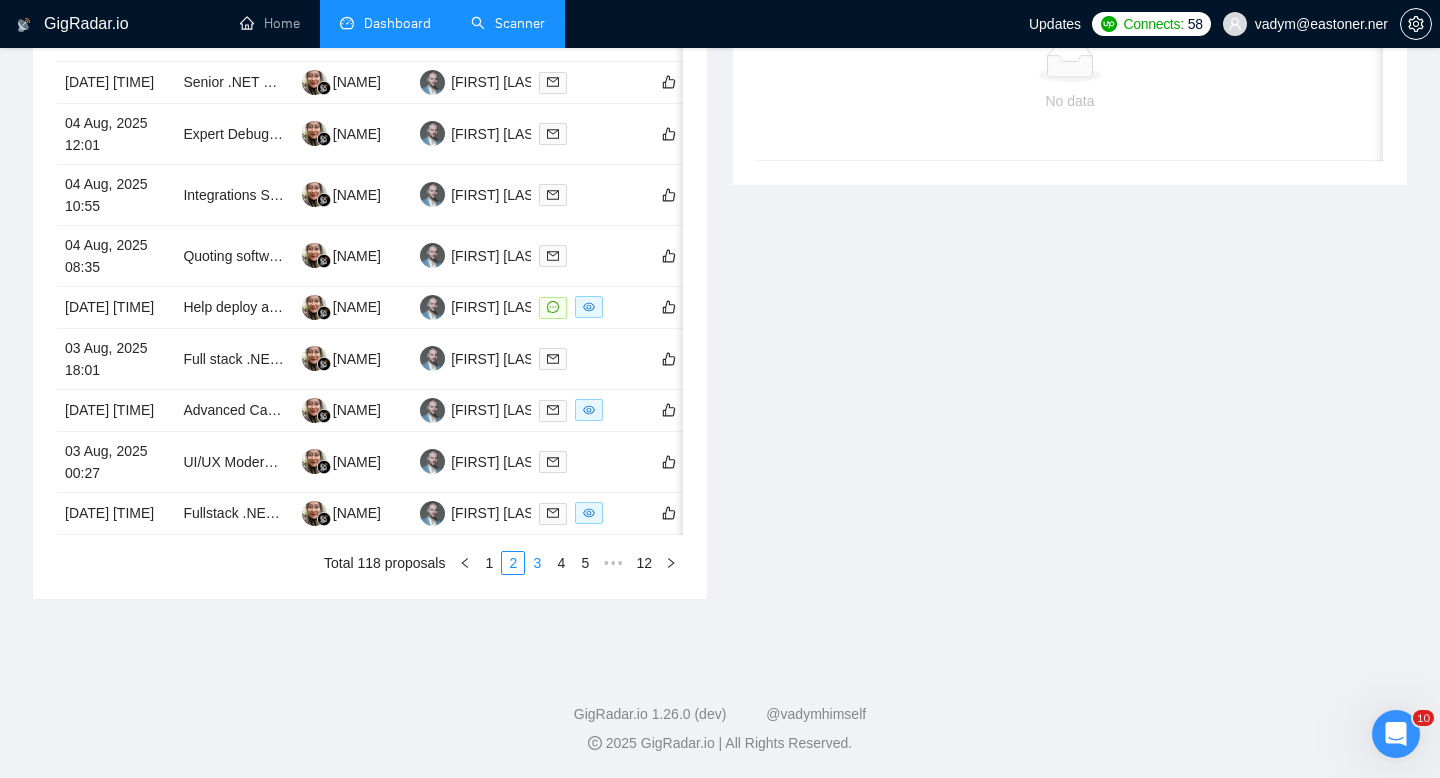 click on "3" at bounding box center [537, 563] 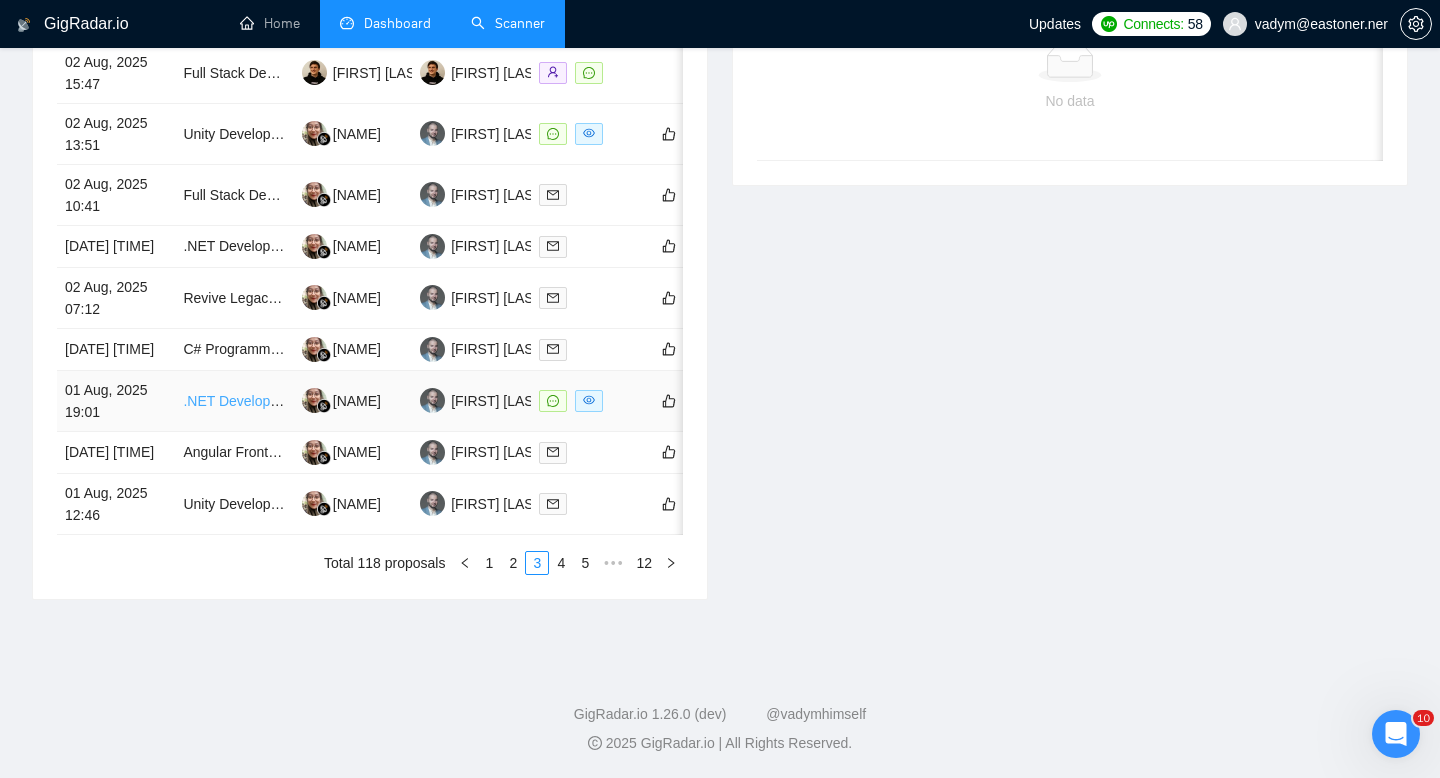 click on ".NET Developer Needed for Web Development Project" at bounding box center [352, 401] 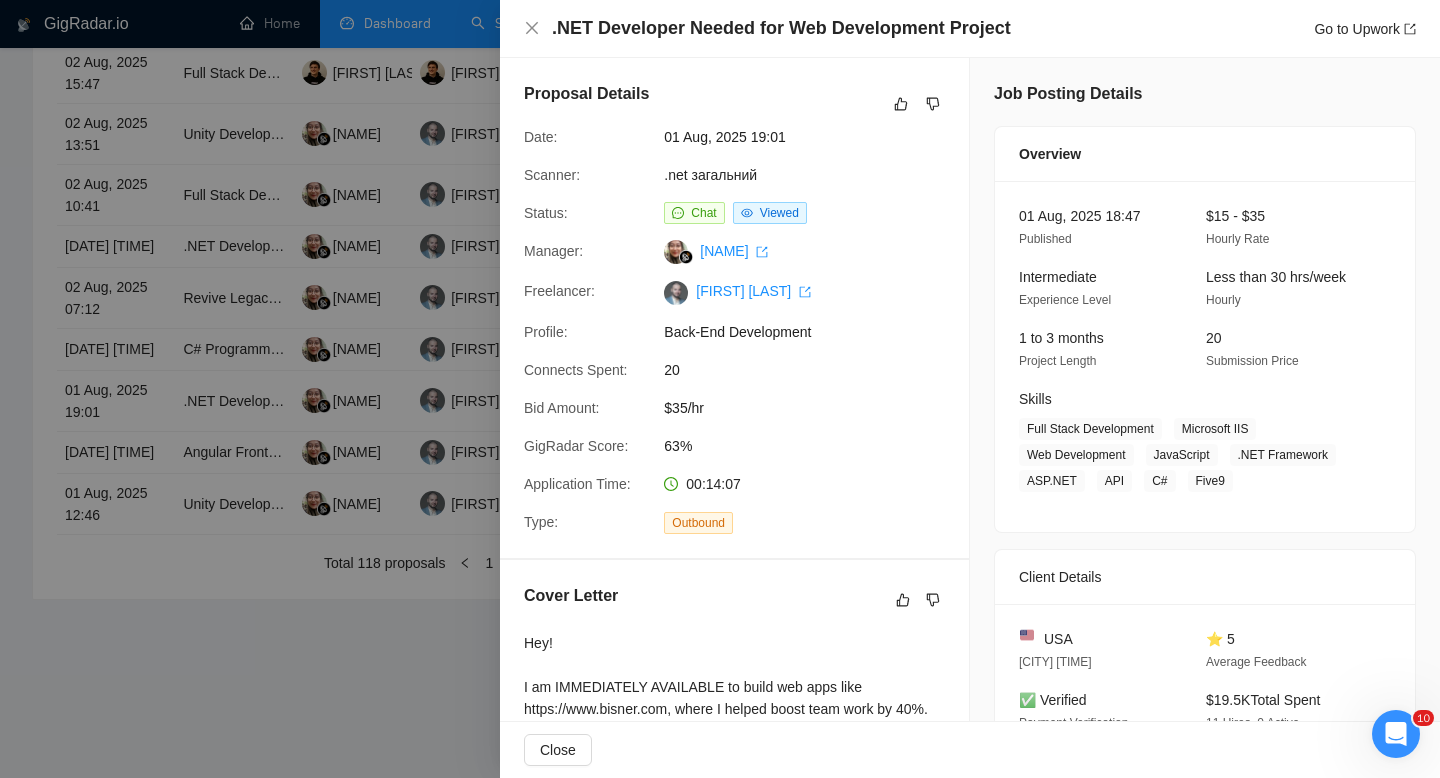 click at bounding box center [720, 389] 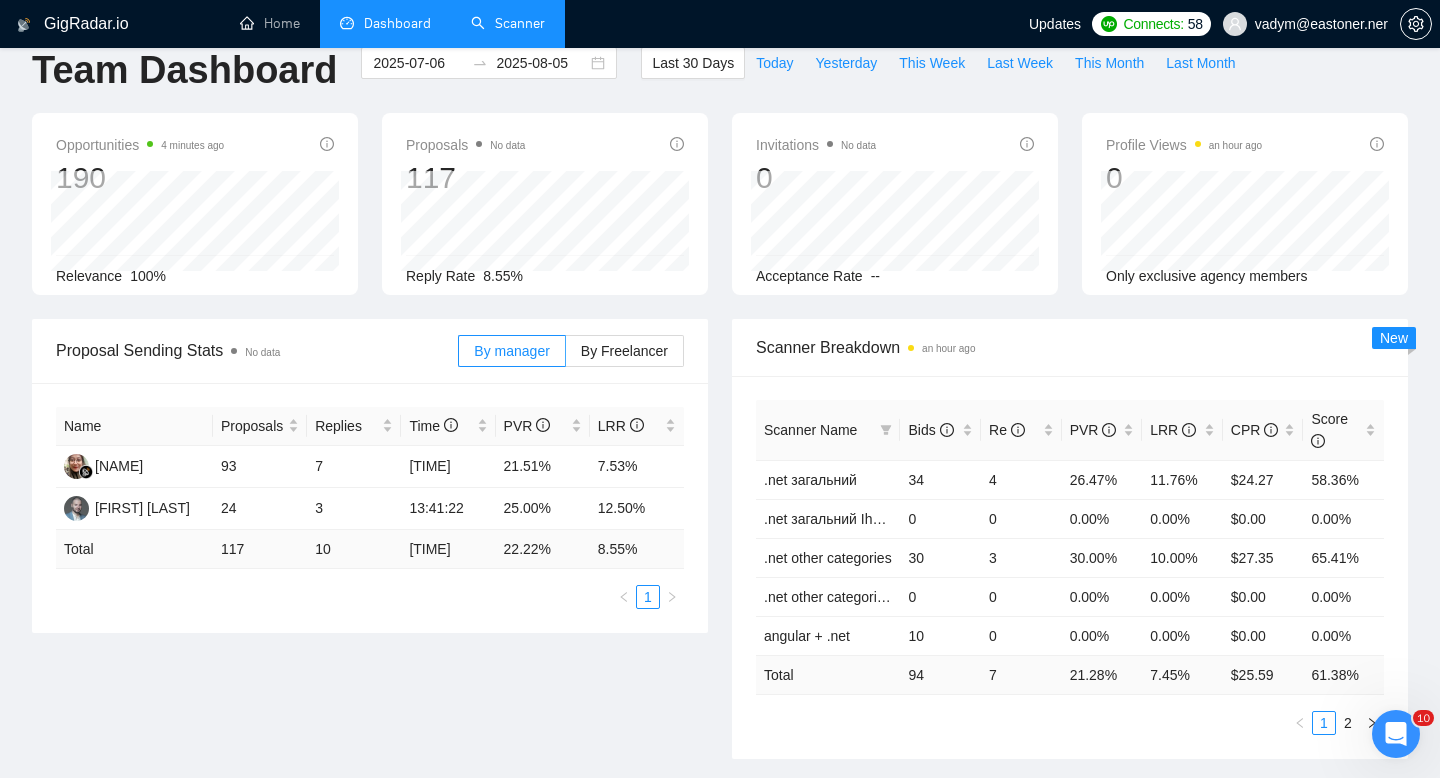 scroll, scrollTop: 0, scrollLeft: 0, axis: both 